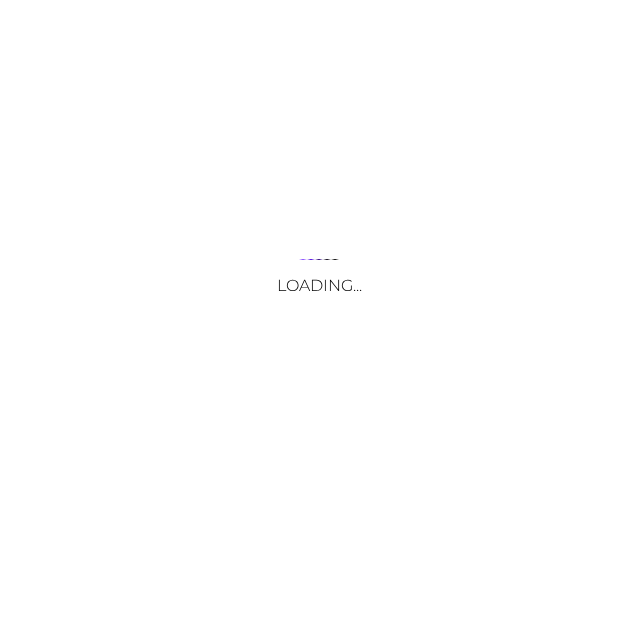 scroll, scrollTop: 0, scrollLeft: 0, axis: both 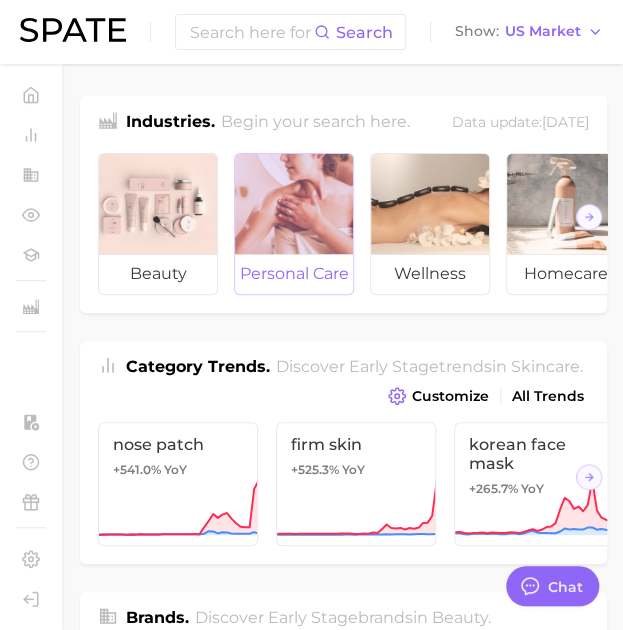 click on "personal care" at bounding box center (294, 274) 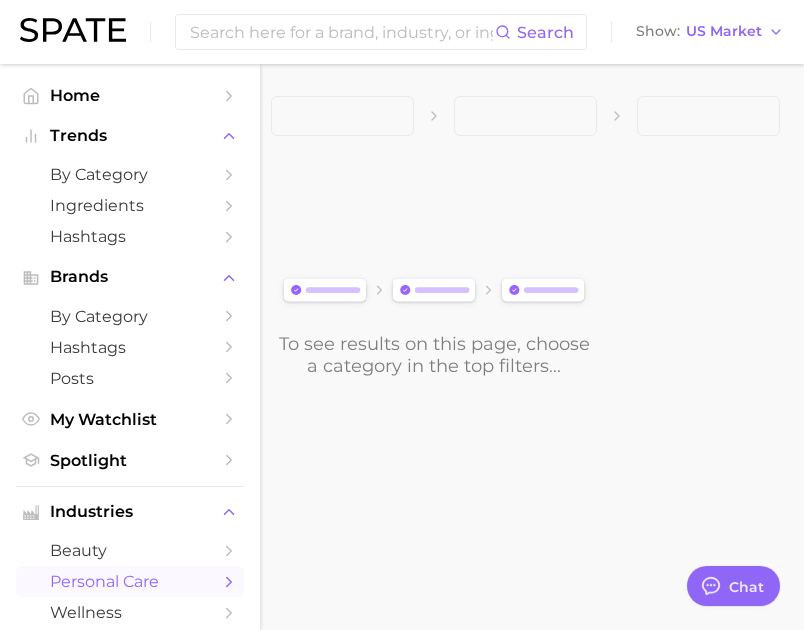 click on "Home Trends by Category Ingredients Hashtags Brands by Category Hashtags Posts My Watchlist Spotlight" at bounding box center (130, 278) 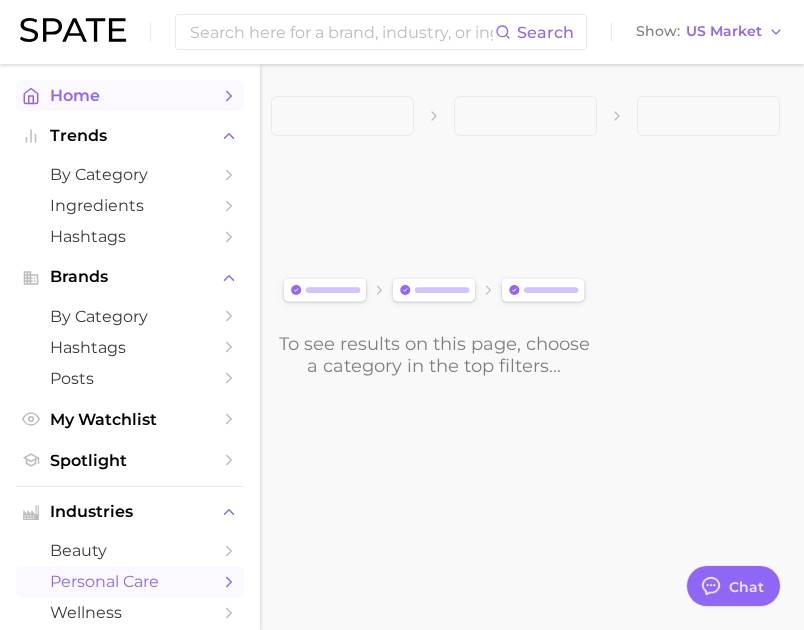click on "Home" at bounding box center [130, 95] 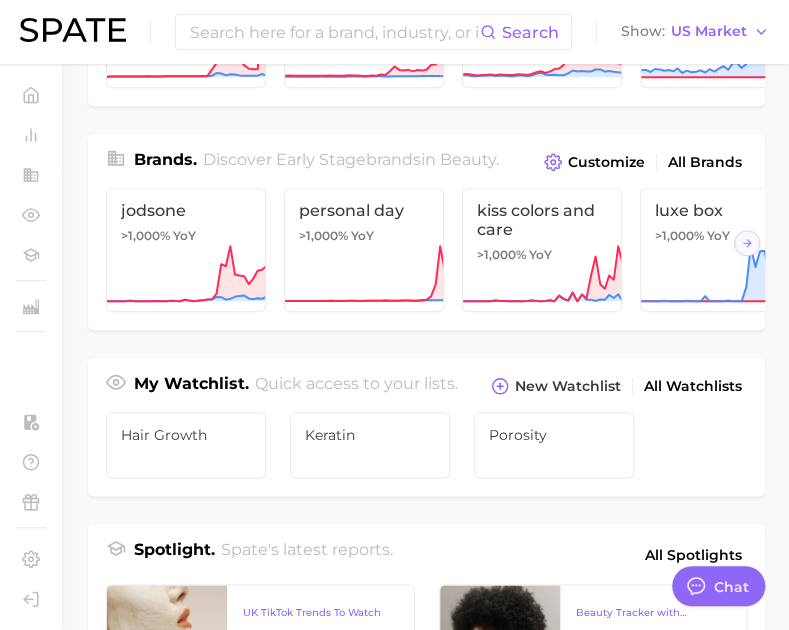 scroll, scrollTop: 0, scrollLeft: 0, axis: both 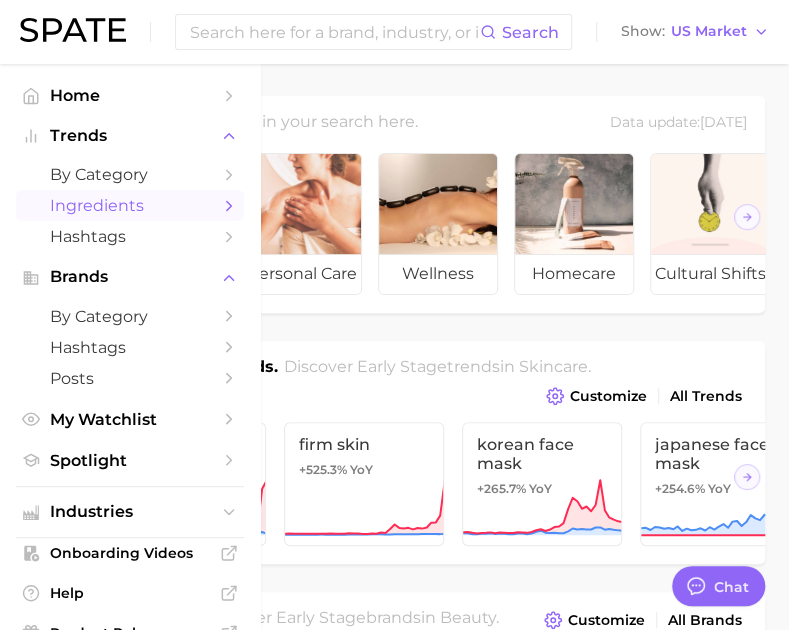click on "Ingredients" at bounding box center (130, 205) 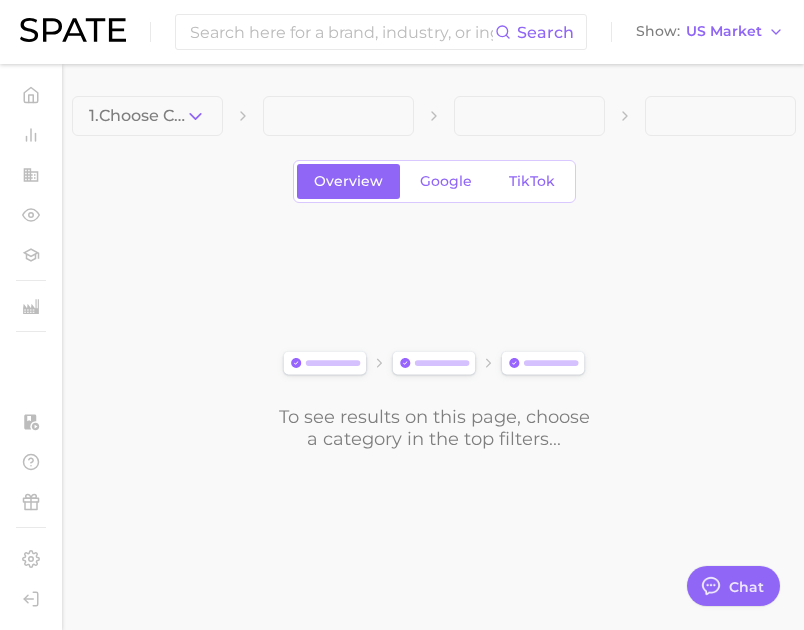 click on "Search Show US Market" at bounding box center (402, 32) 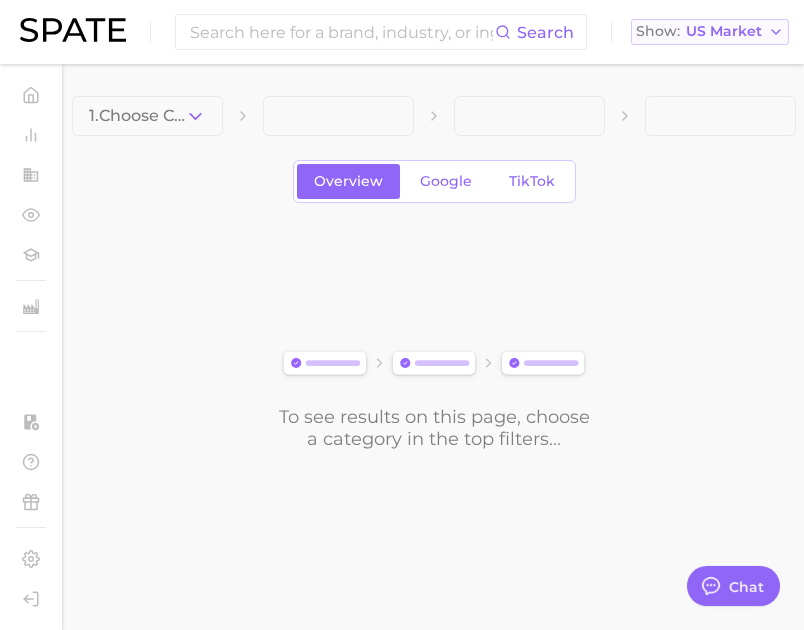 click on "US Market" at bounding box center (724, 31) 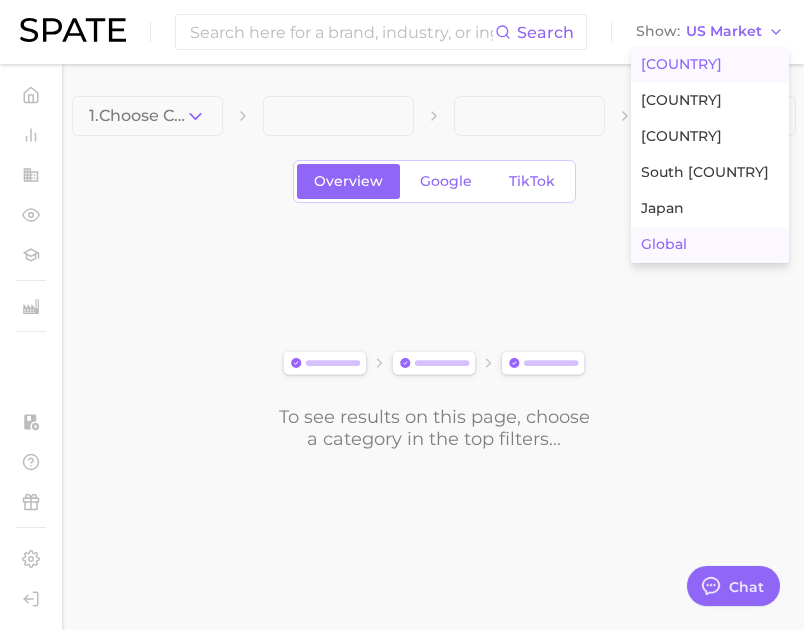click on "Global" at bounding box center [664, 244] 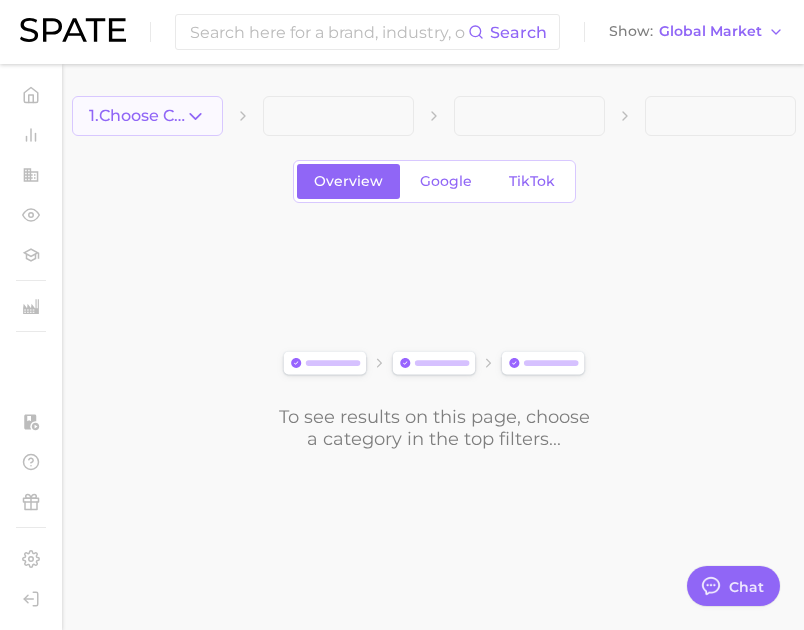 click on "1.  Choose Category" at bounding box center [147, 116] 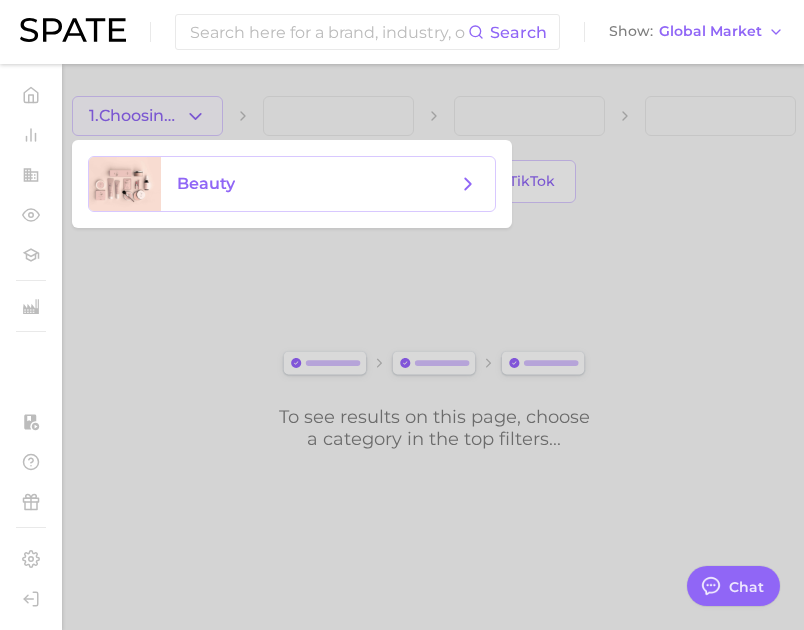 click on "beauty" at bounding box center [206, 183] 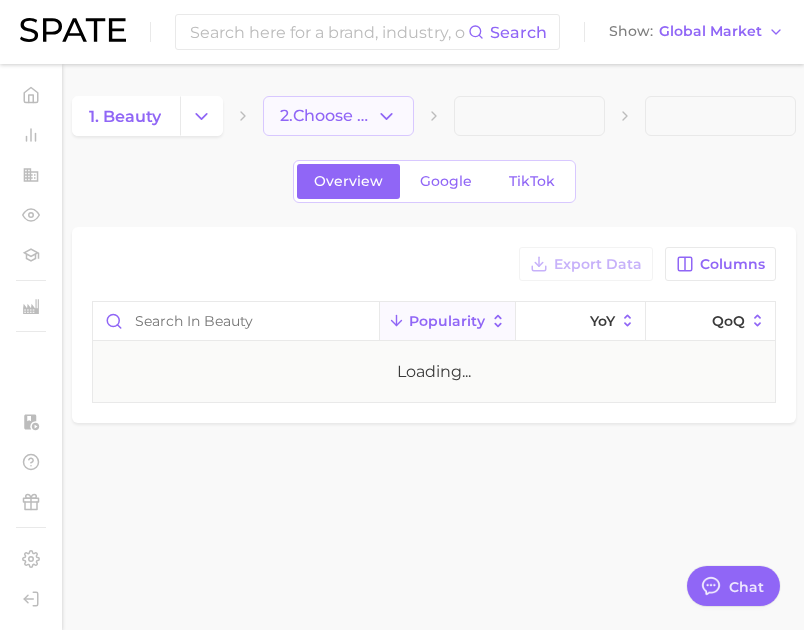 click on "2.  Choose Category" at bounding box center [328, 116] 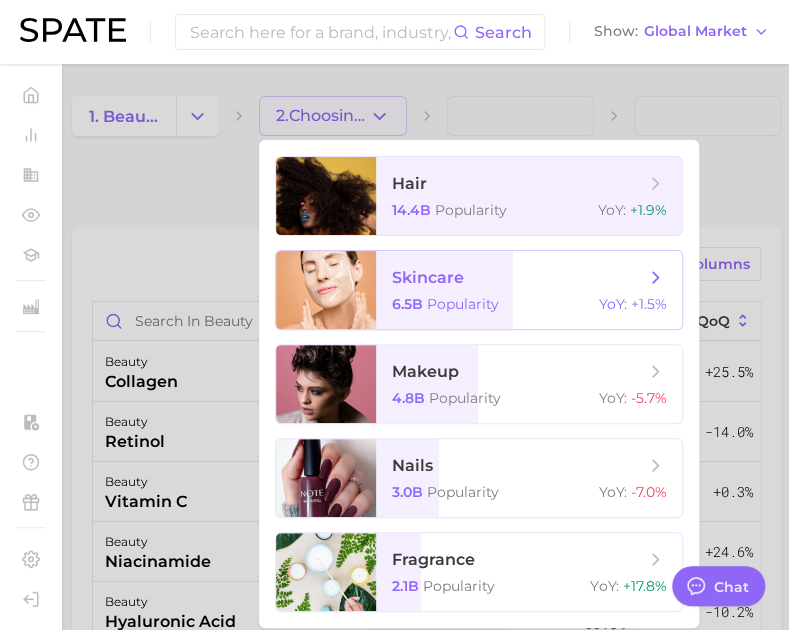 scroll, scrollTop: 1, scrollLeft: 0, axis: vertical 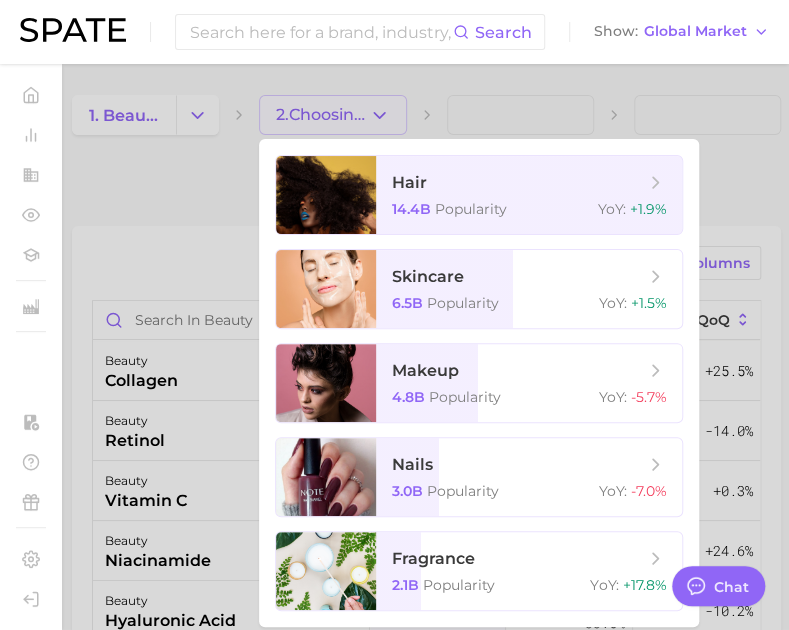 click at bounding box center (394, 315) 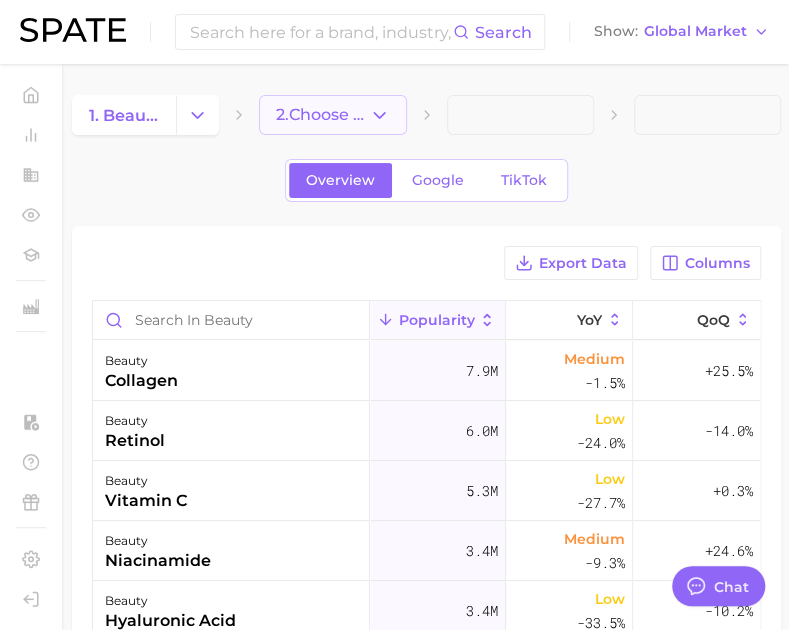 click on "2.  Choose Category" at bounding box center [322, 115] 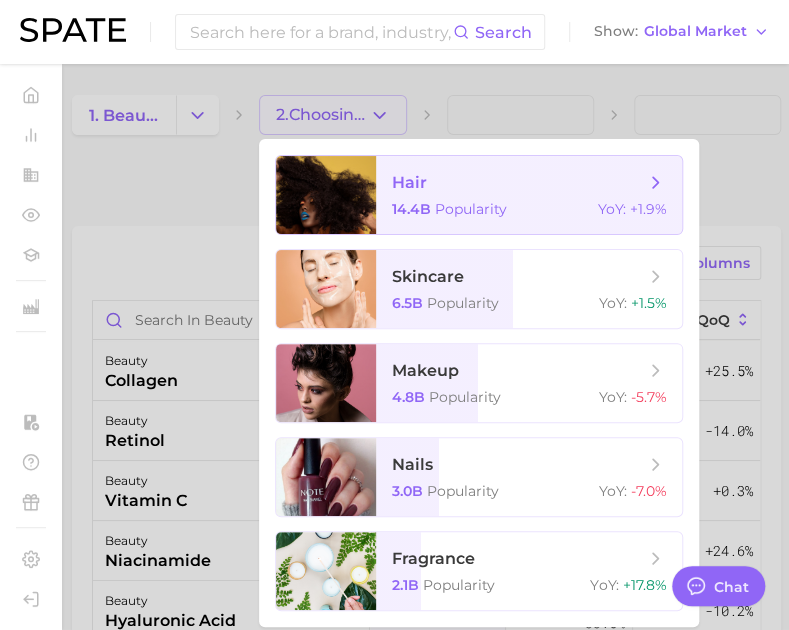click on "hair 14.4b   Popularity YoY :   +1.9%" at bounding box center (529, 195) 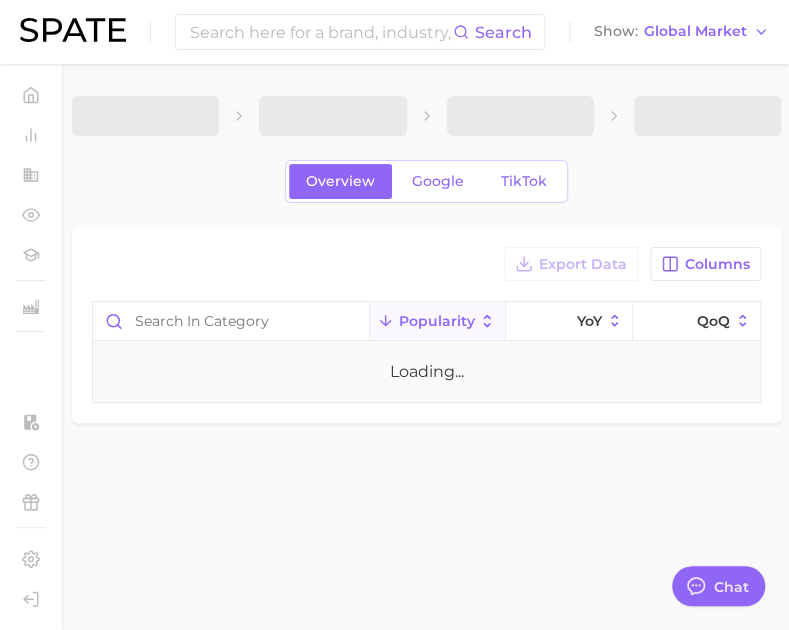 scroll, scrollTop: 0, scrollLeft: 0, axis: both 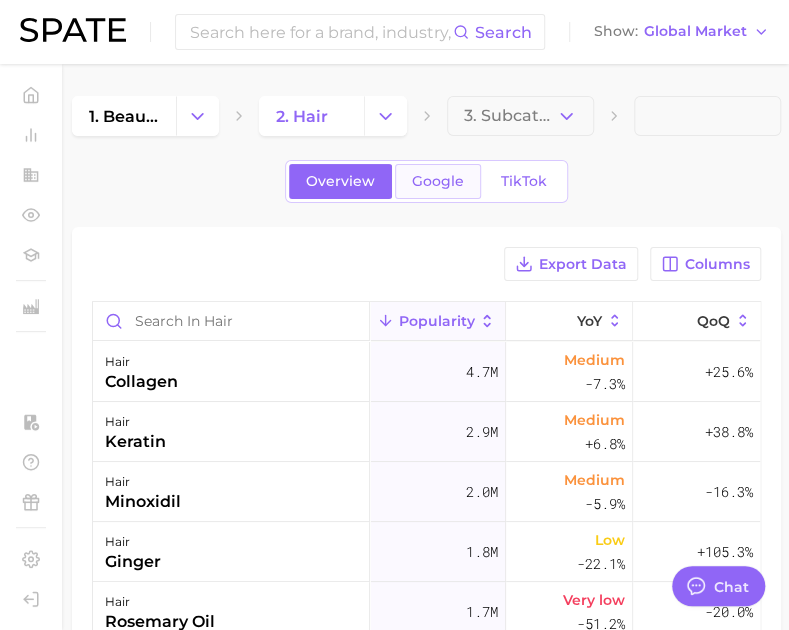 click on "Google" at bounding box center (438, 181) 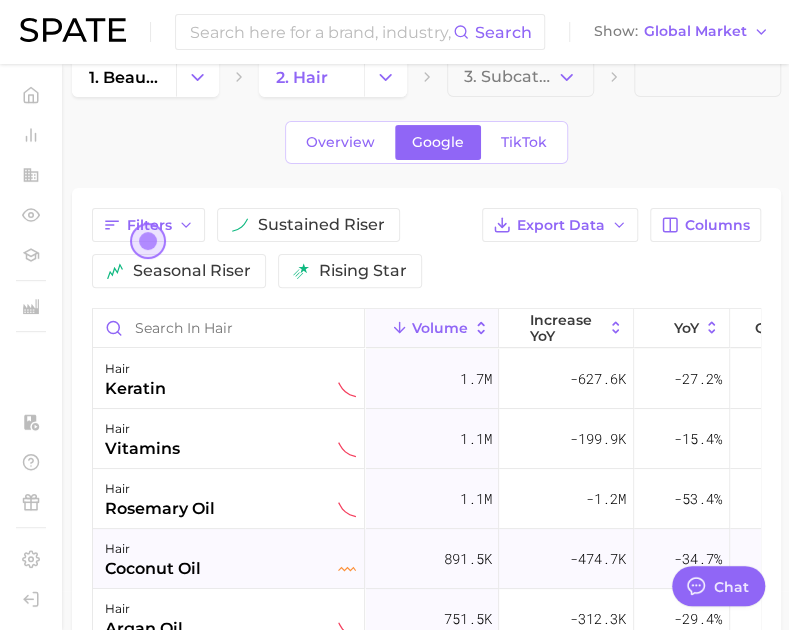 scroll, scrollTop: 0, scrollLeft: 0, axis: both 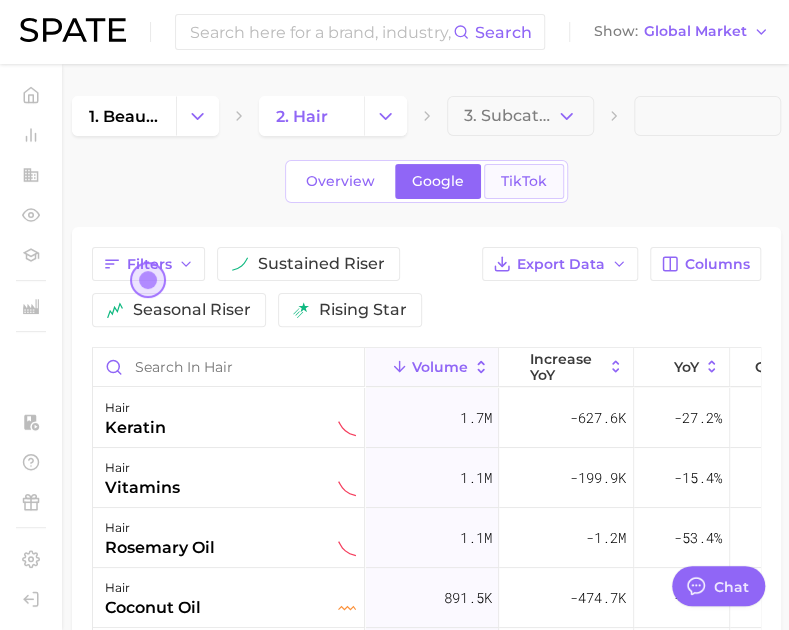 click on "TikTok" at bounding box center (524, 181) 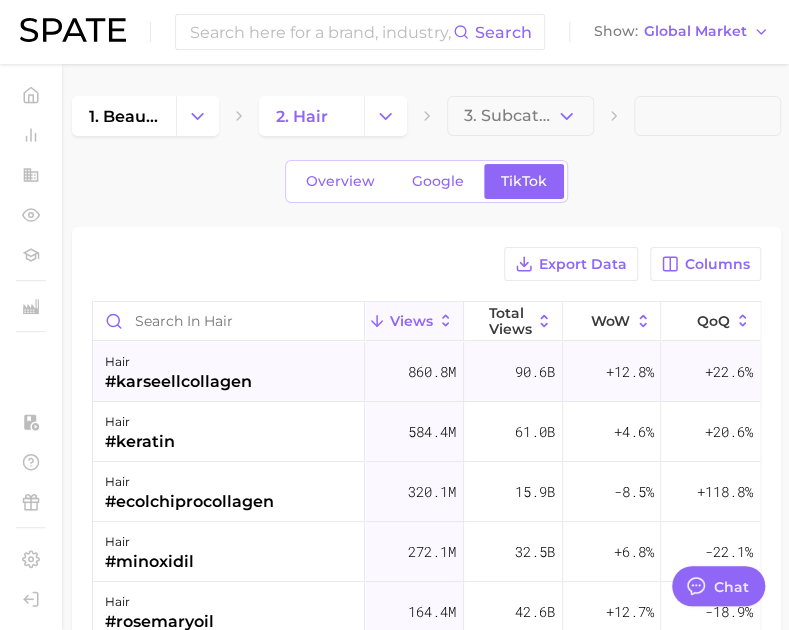 scroll, scrollTop: 0, scrollLeft: 0, axis: both 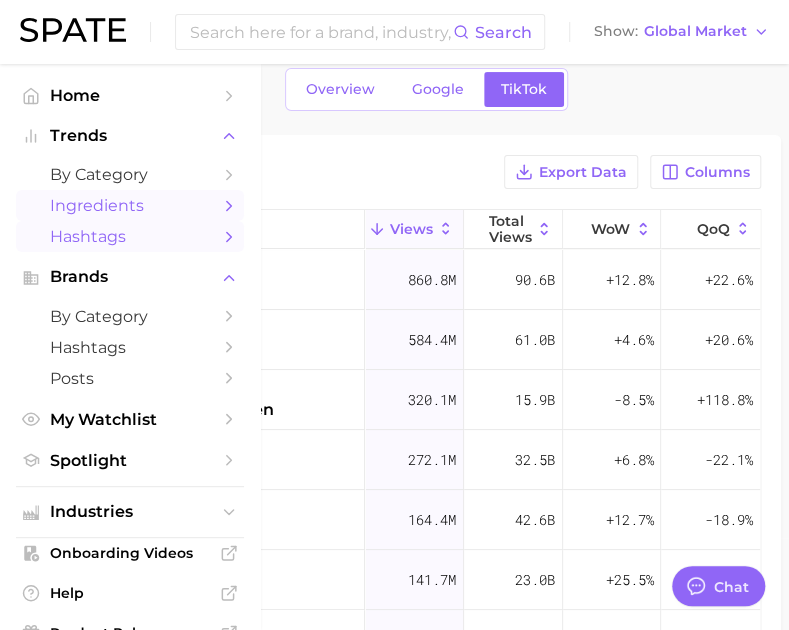 click on "Hashtags" at bounding box center (130, 236) 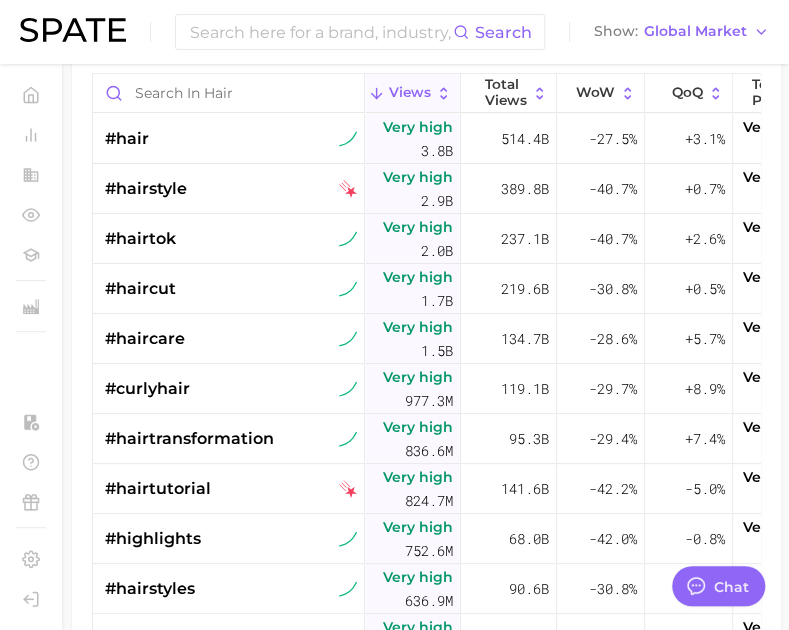 scroll, scrollTop: 314, scrollLeft: 0, axis: vertical 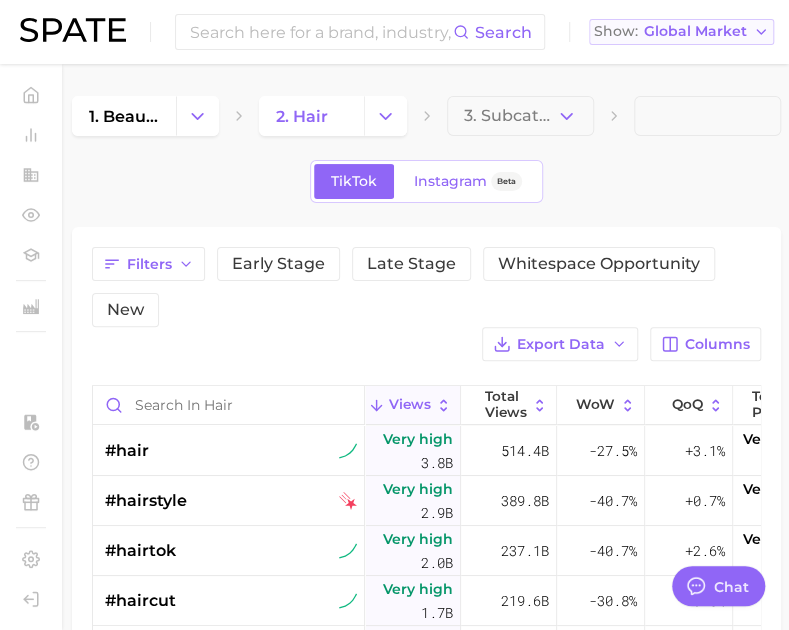 click on "Show Global Market" at bounding box center (681, 32) 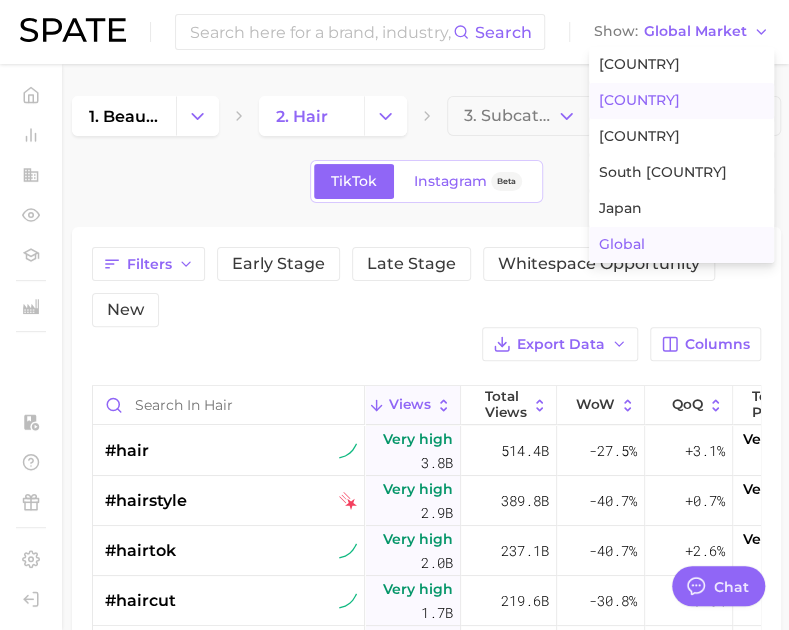 click on "[COUNTRY]" at bounding box center [639, 100] 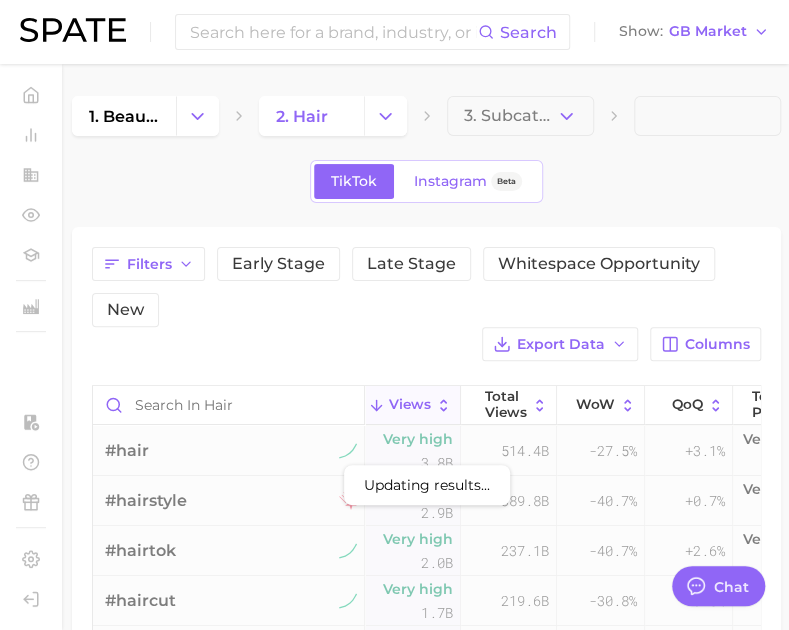 scroll, scrollTop: 1, scrollLeft: 0, axis: vertical 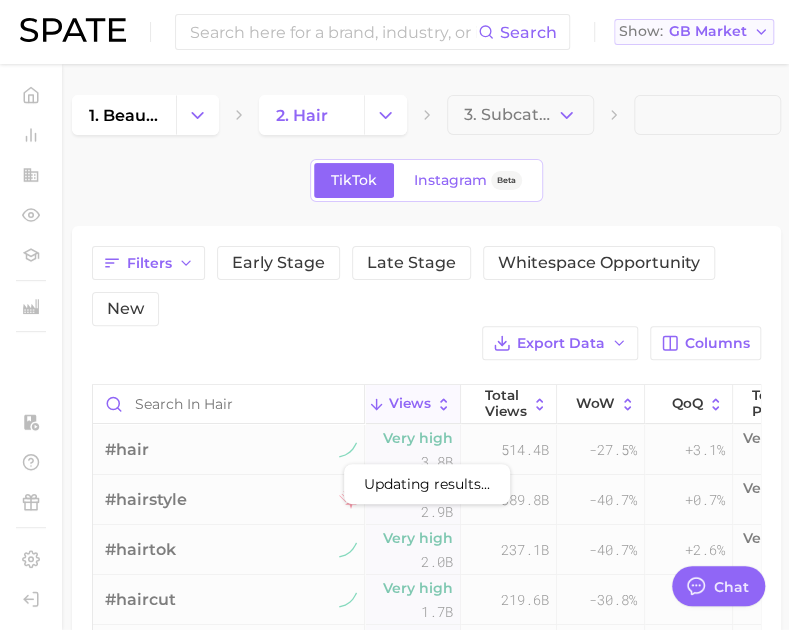 click on "GB Market" at bounding box center [708, 31] 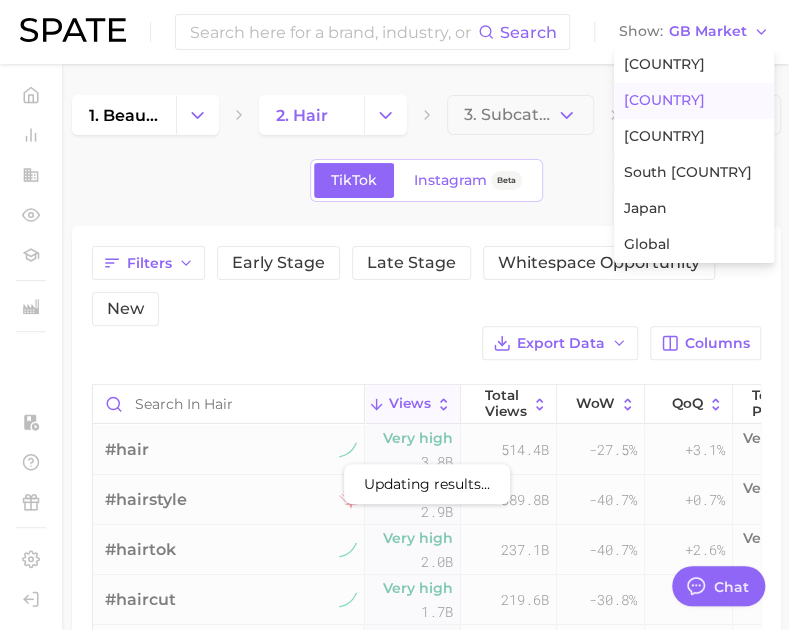 click on "[COUNTRY]" at bounding box center (664, 100) 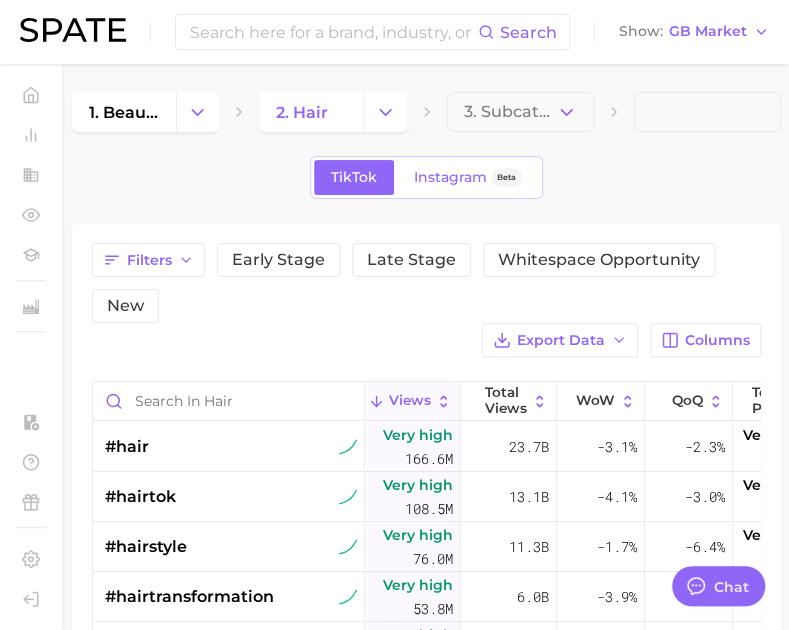 scroll, scrollTop: 0, scrollLeft: 0, axis: both 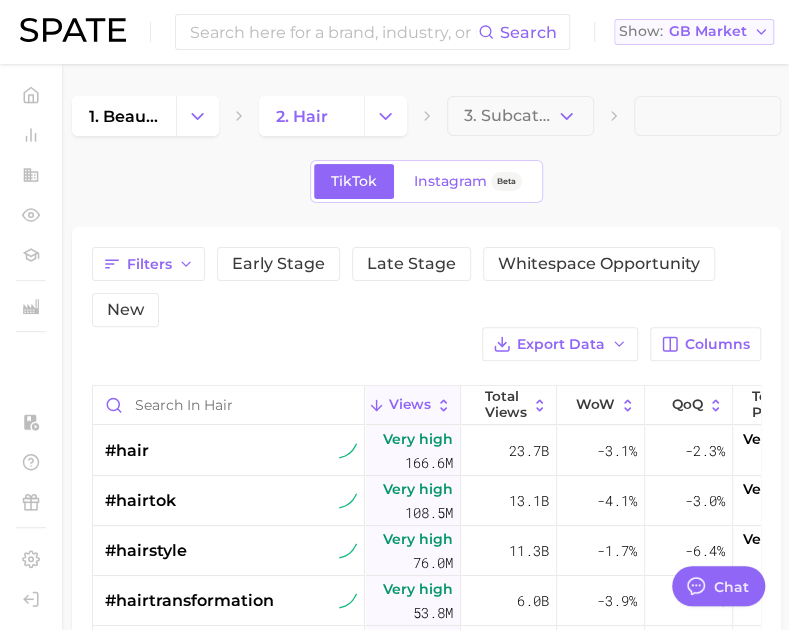 click on "GB Market" at bounding box center (708, 31) 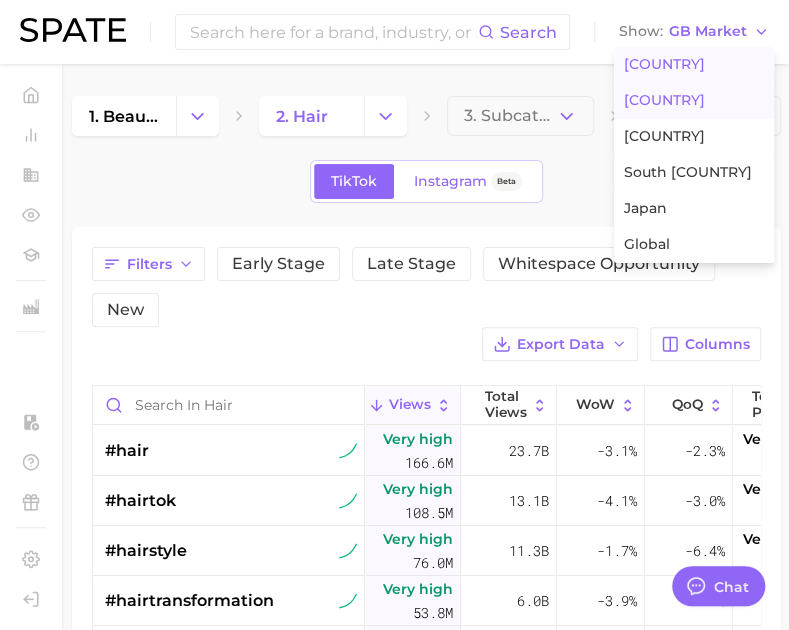 click on "[COUNTRY]" at bounding box center (664, 64) 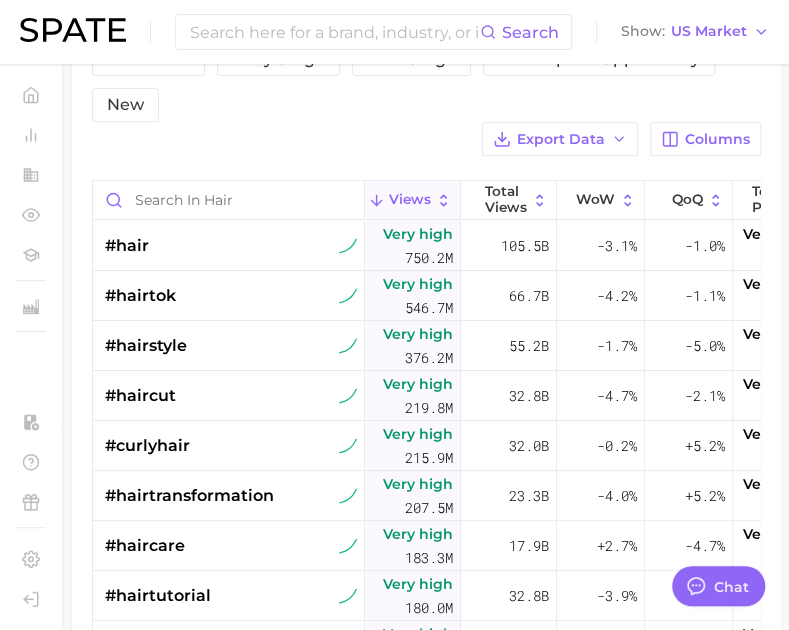 scroll, scrollTop: 0, scrollLeft: 0, axis: both 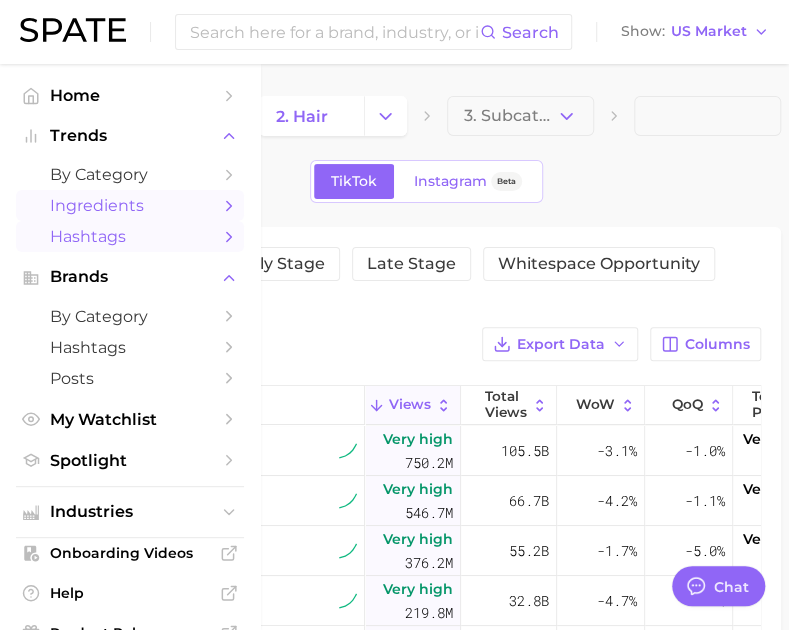 click on "Ingredients" at bounding box center [130, 205] 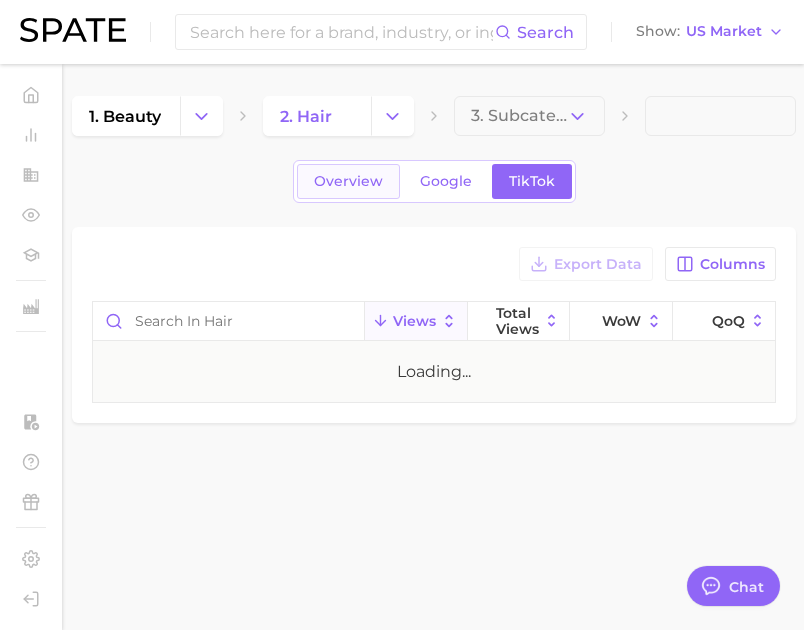 click on "Overview" at bounding box center [348, 181] 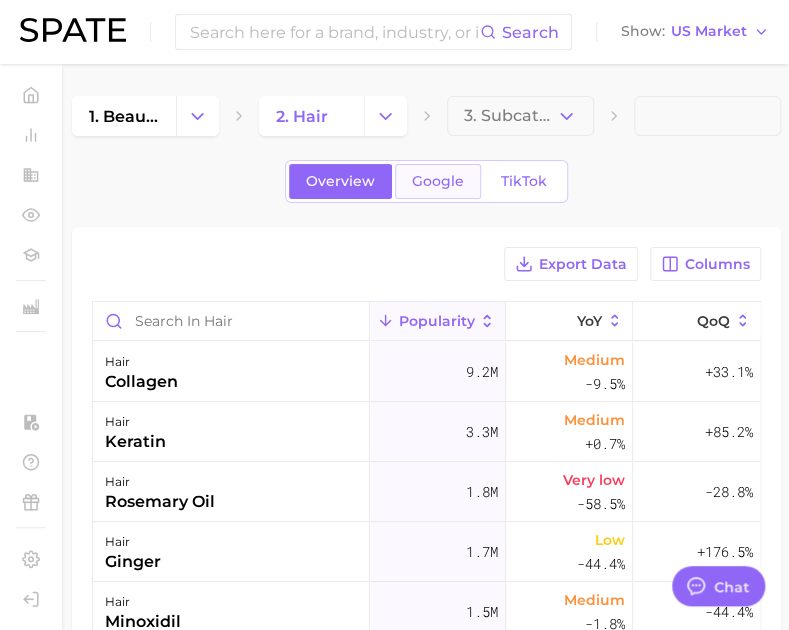 click on "Google" at bounding box center (438, 181) 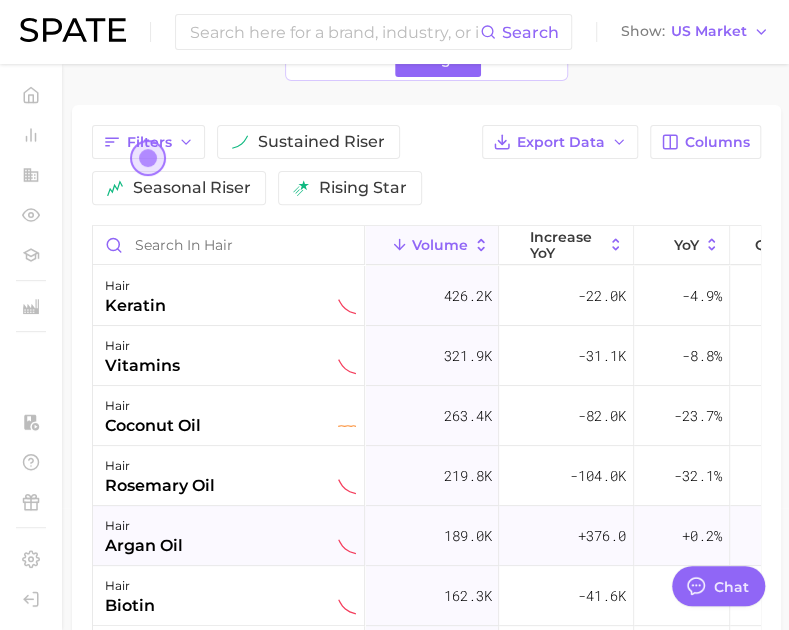 scroll, scrollTop: 123, scrollLeft: 0, axis: vertical 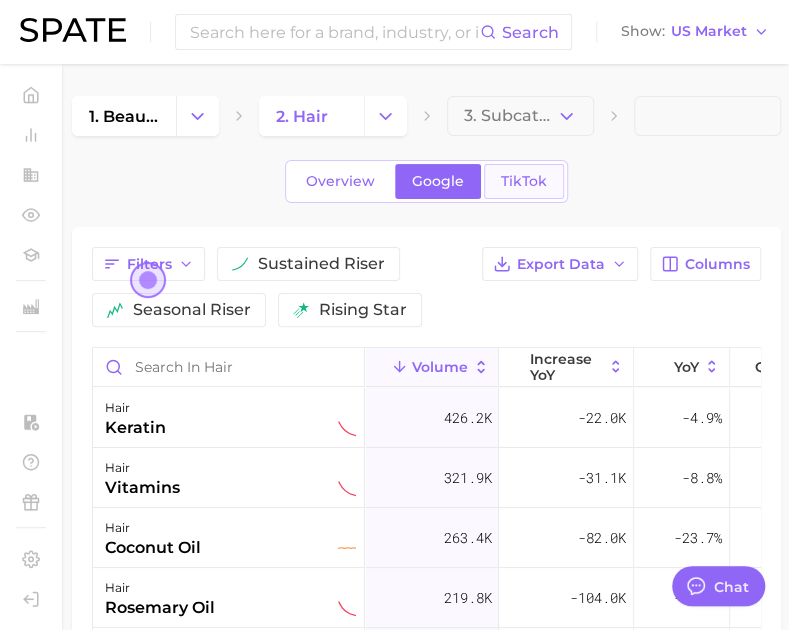 click on "TikTok" at bounding box center [524, 181] 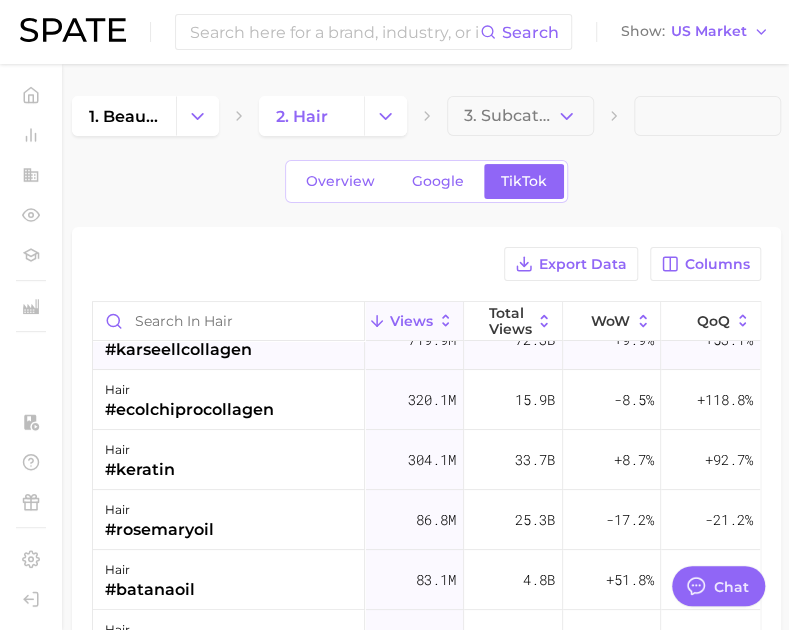 scroll, scrollTop: 0, scrollLeft: 0, axis: both 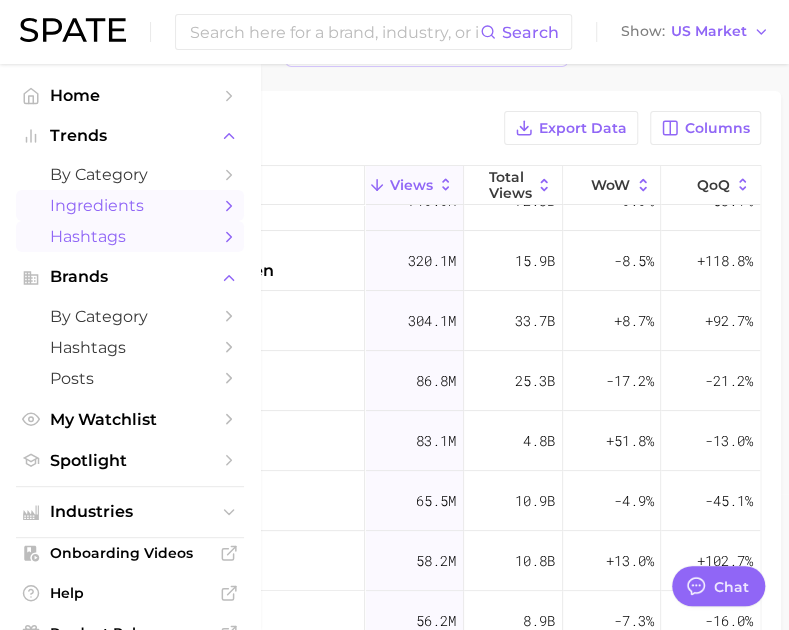 click on "Hashtags" at bounding box center [130, 236] 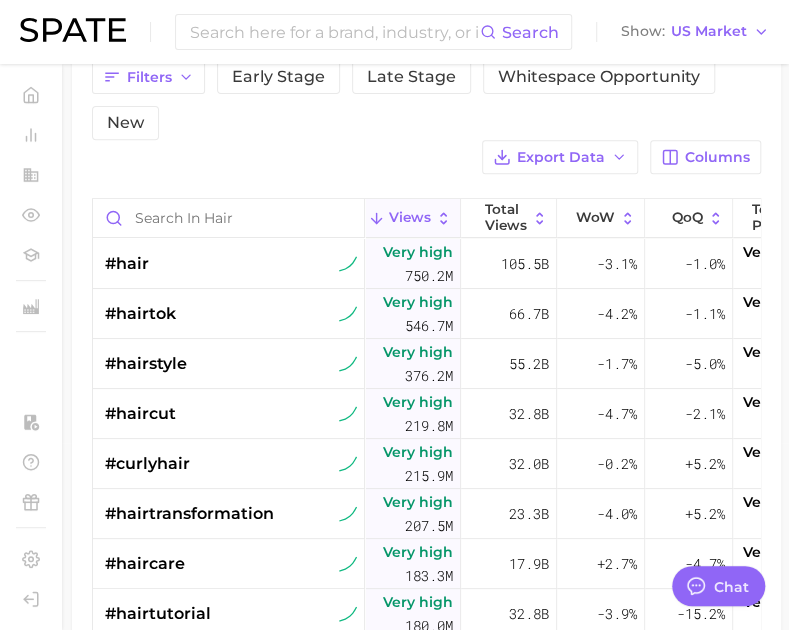 scroll, scrollTop: 190, scrollLeft: 0, axis: vertical 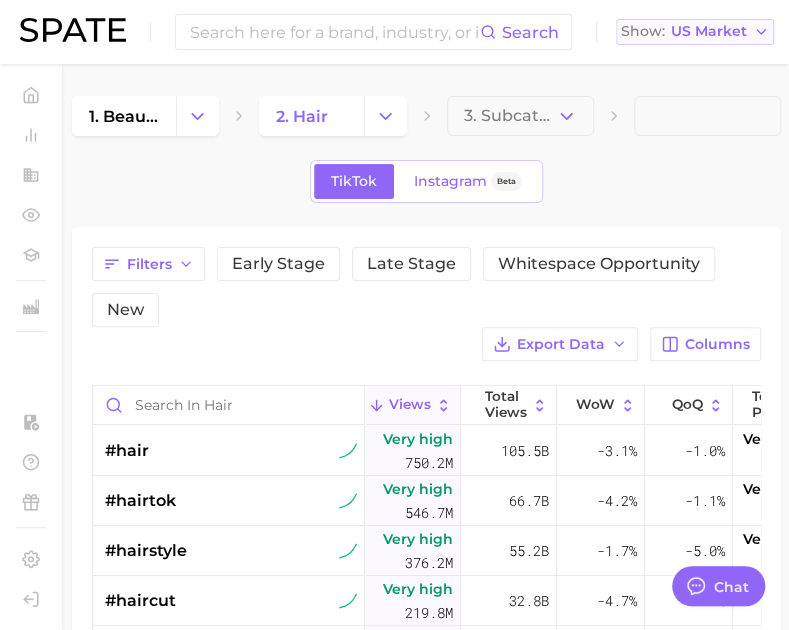 click on "Show US Market" at bounding box center (695, 32) 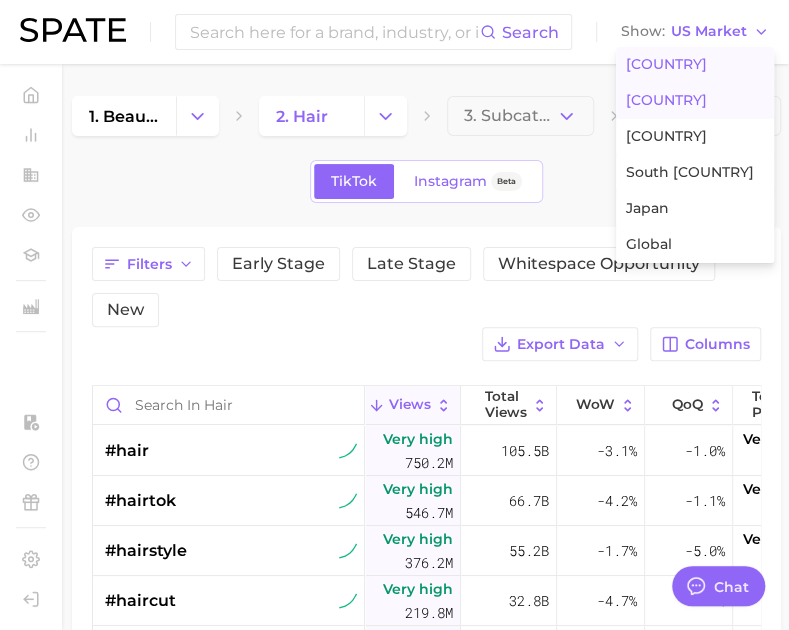 click on "[COUNTRY]" at bounding box center [666, 100] 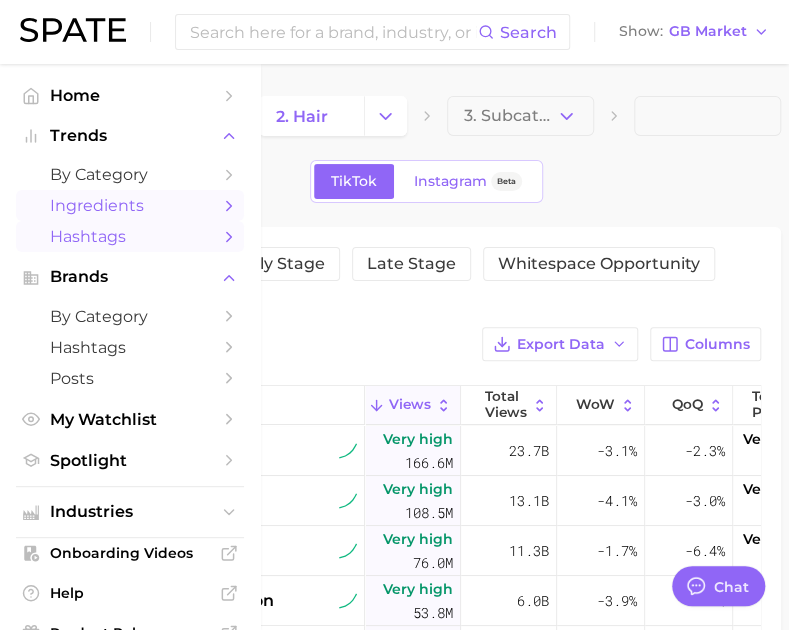click on "Ingredients" at bounding box center [130, 205] 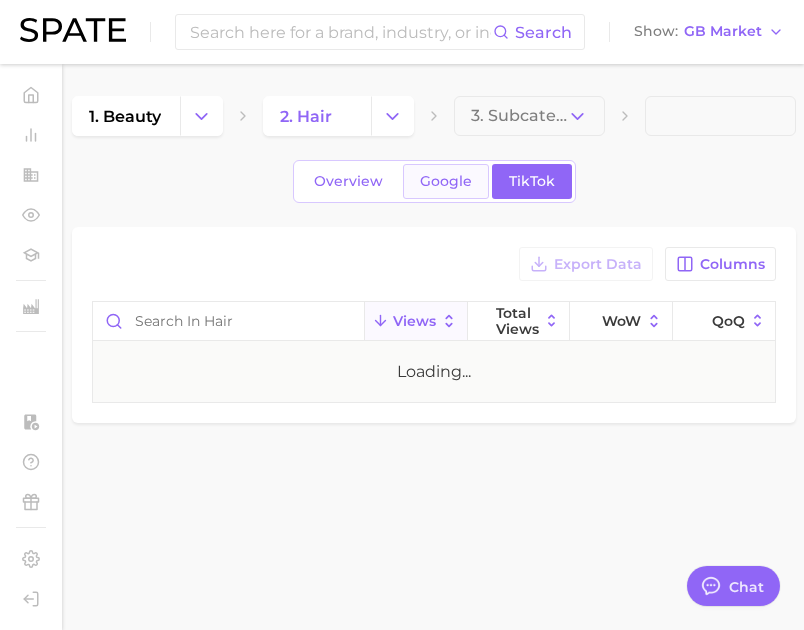 click on "Google" at bounding box center (446, 181) 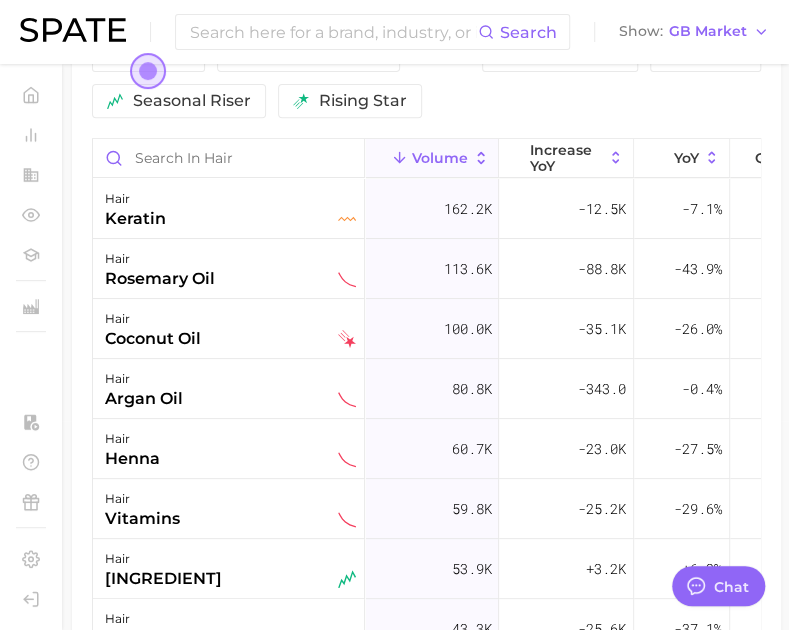 scroll, scrollTop: 0, scrollLeft: 0, axis: both 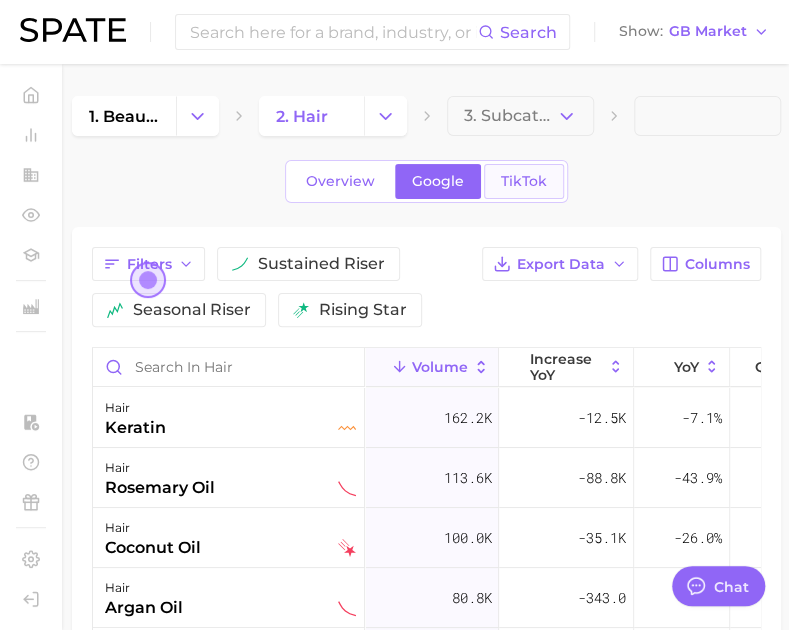 click on "TikTok" at bounding box center [524, 181] 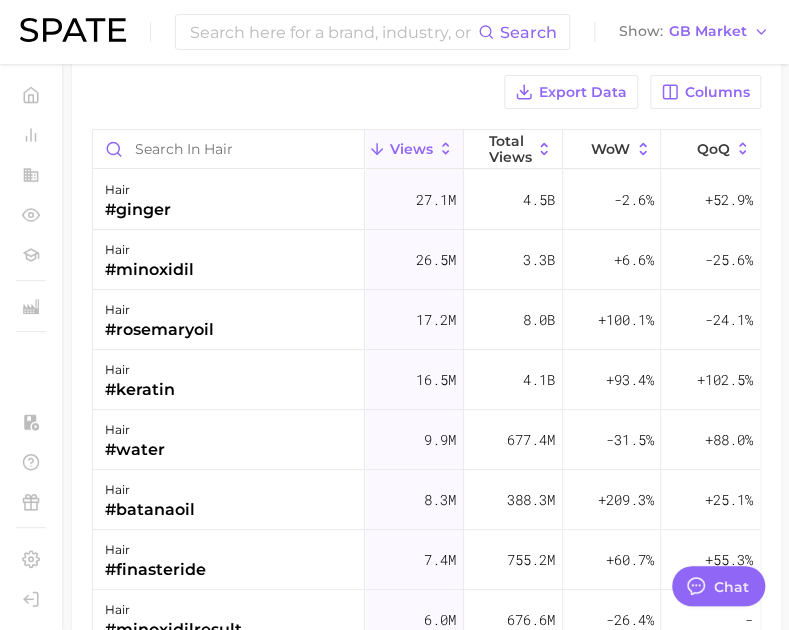 scroll, scrollTop: 173, scrollLeft: 0, axis: vertical 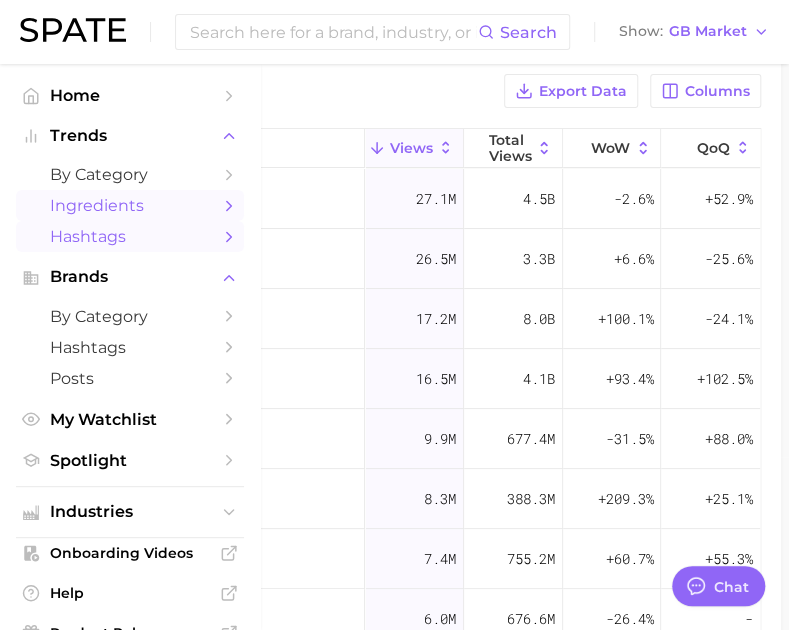 click on "Hashtags" at bounding box center [130, 236] 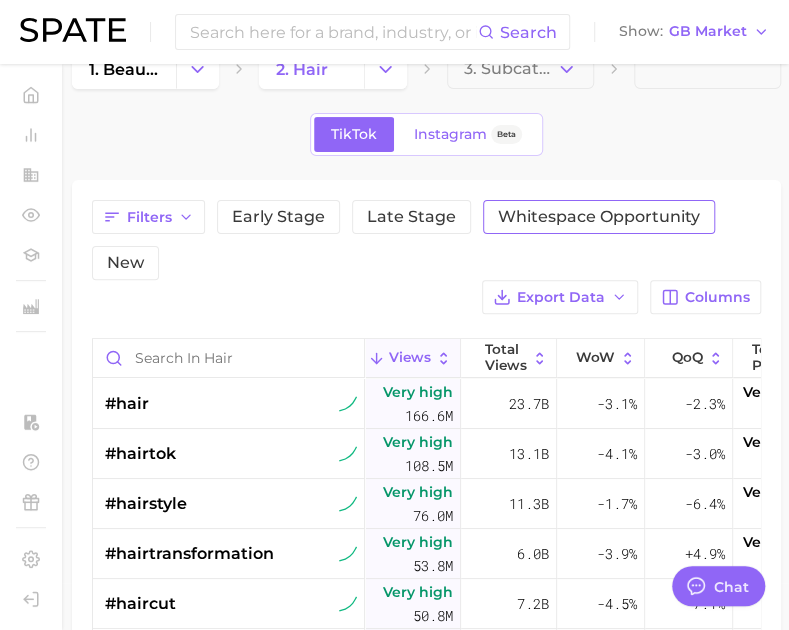 scroll, scrollTop: 62, scrollLeft: 0, axis: vertical 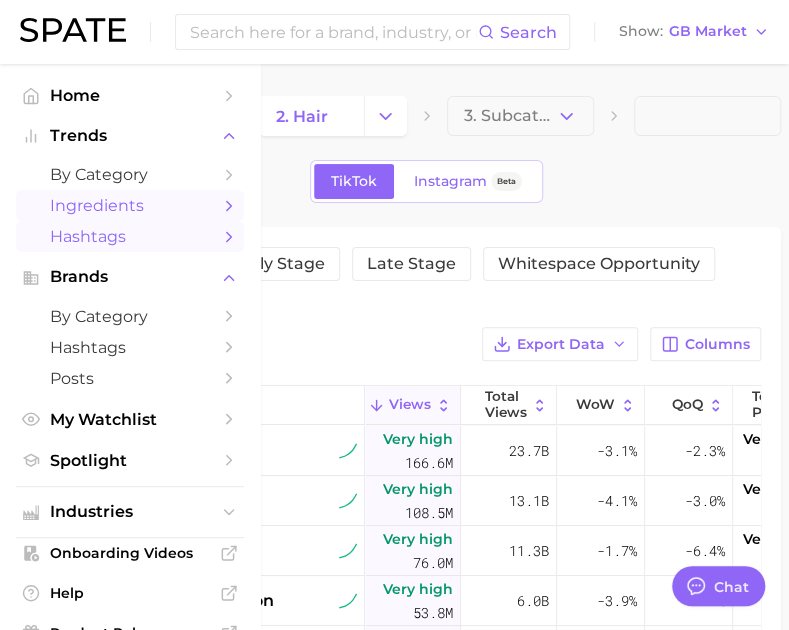 click on "Ingredients" at bounding box center [130, 205] 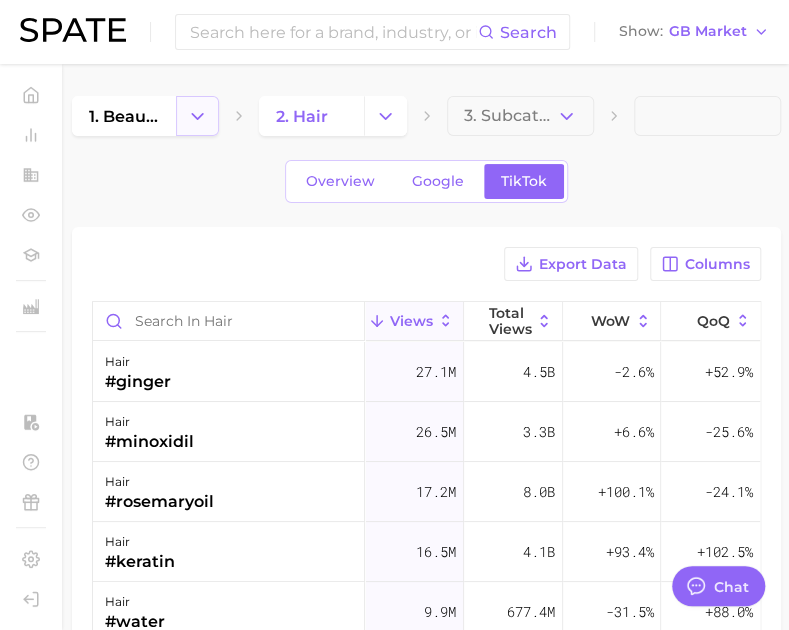 click at bounding box center [197, 116] 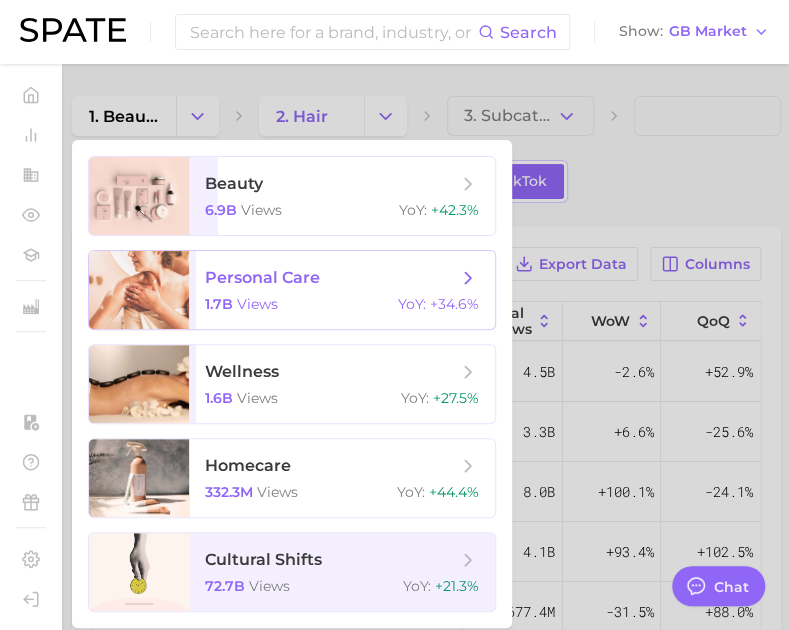 click on "personal care" at bounding box center [331, 278] 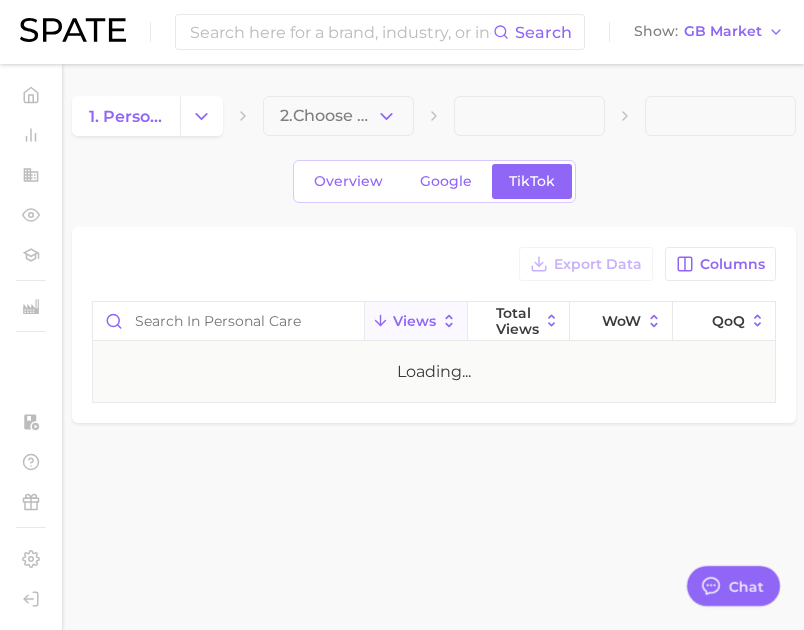 click on "2.  Choose Category" at bounding box center (338, 116) 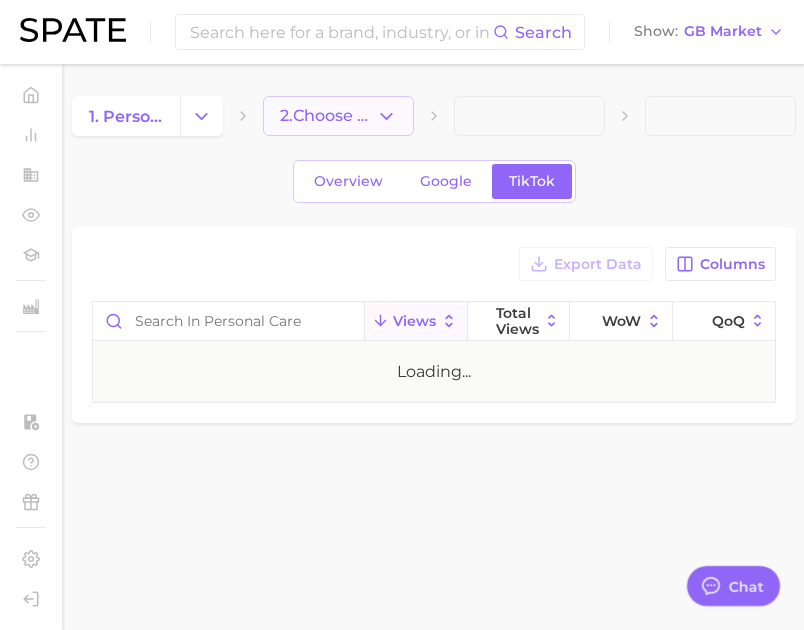 click on "2.  Choose Category" at bounding box center (338, 116) 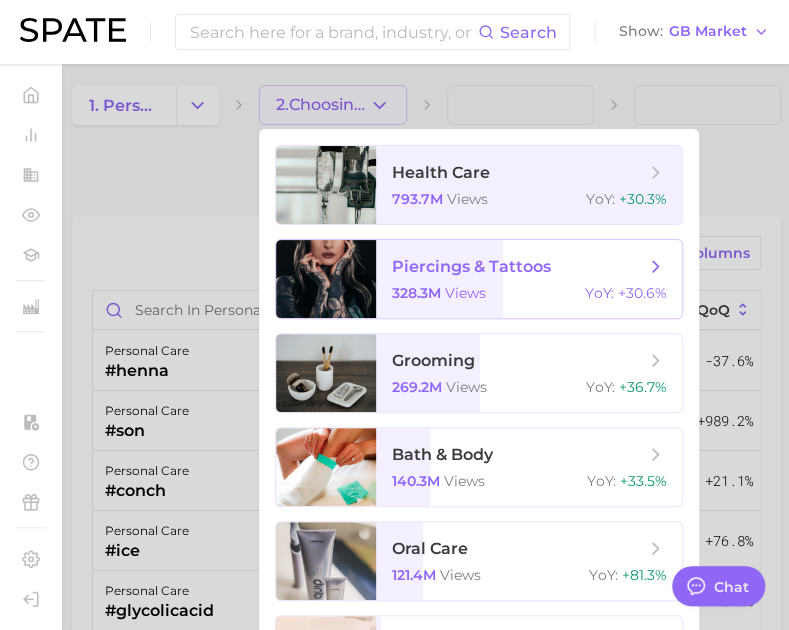 scroll, scrollTop: 0, scrollLeft: 0, axis: both 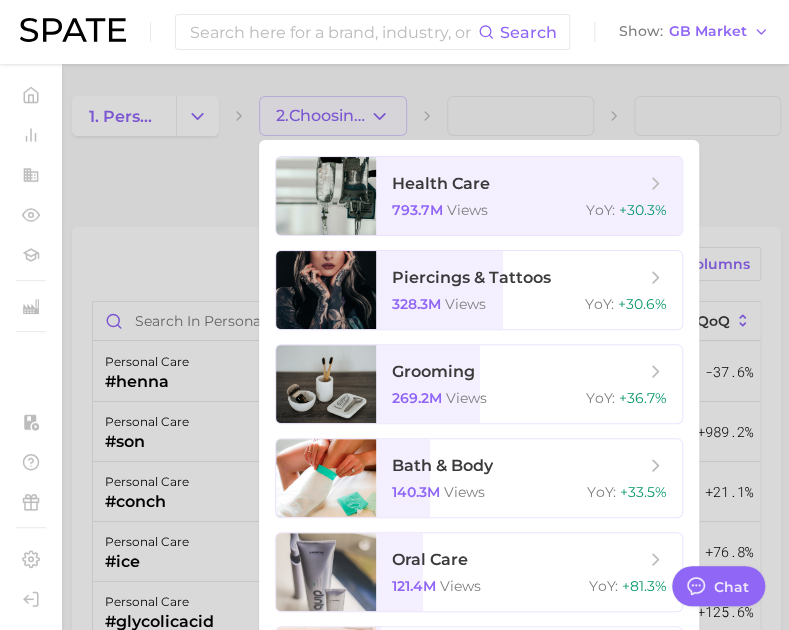 click at bounding box center [394, 315] 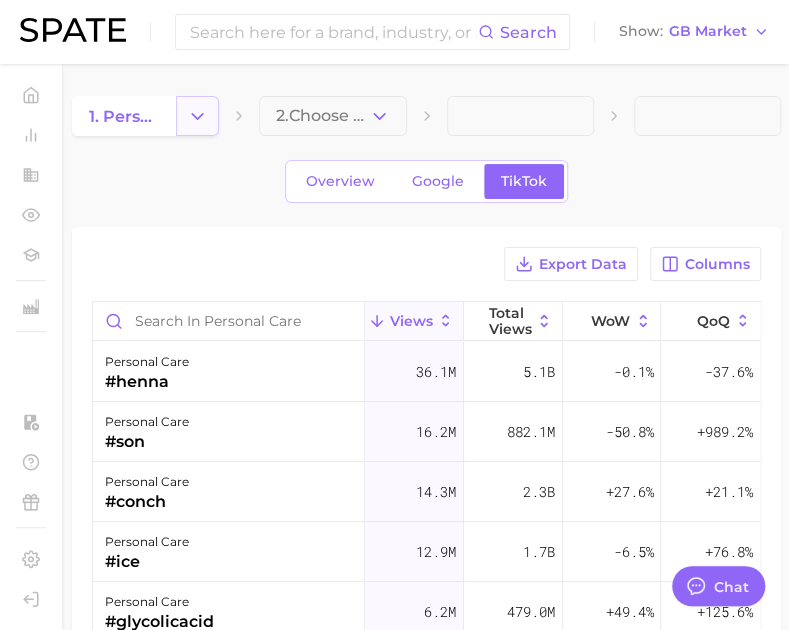 click 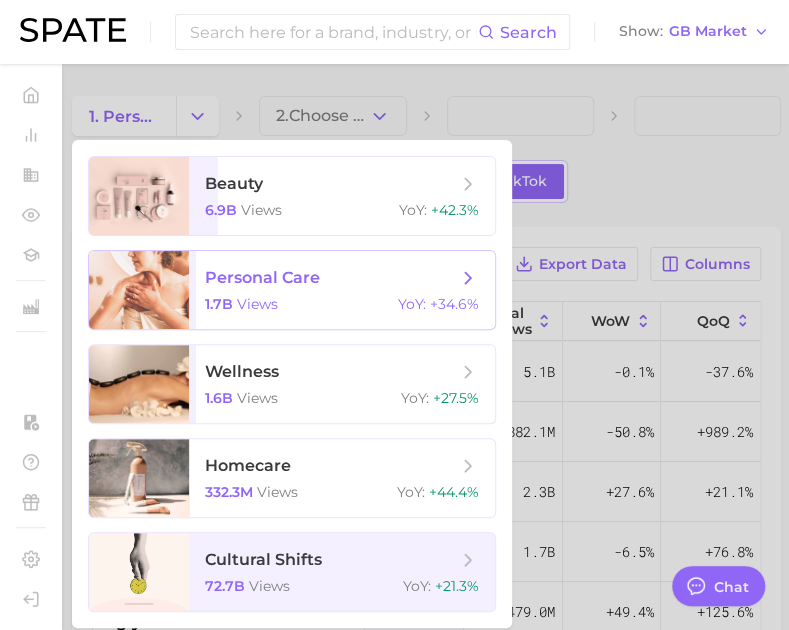 click on "1.7b   views YoY :   +34.6%" at bounding box center (342, 304) 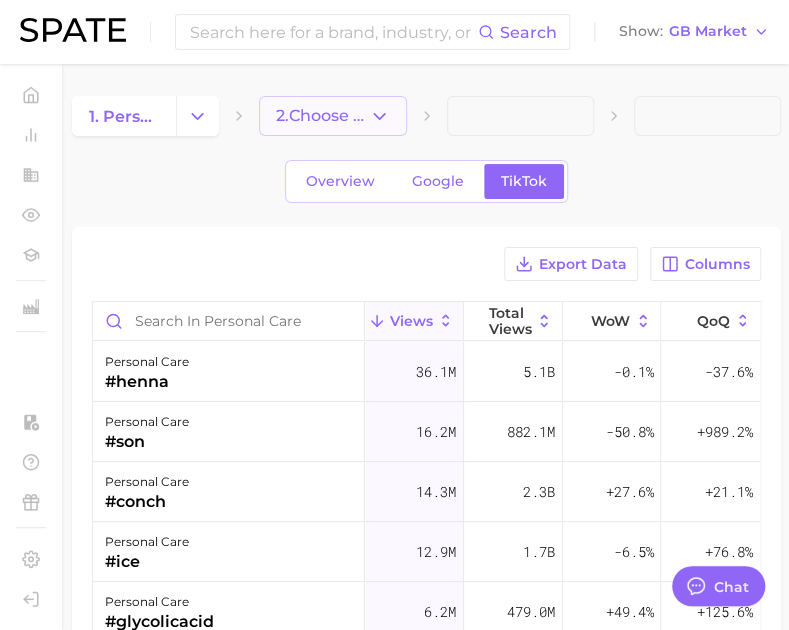 click on "2.  Choose Category" at bounding box center [322, 116] 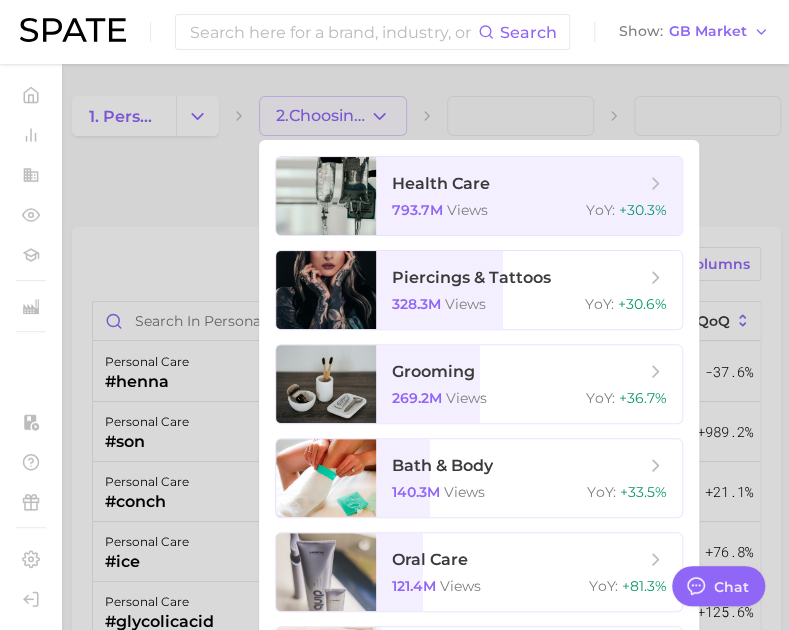 click at bounding box center (394, 315) 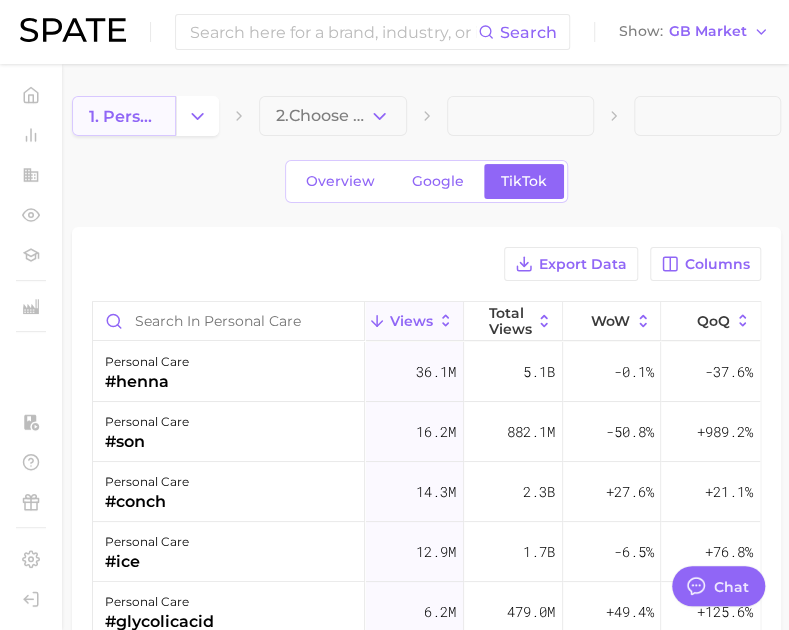 click on "1. personal care" at bounding box center [124, 116] 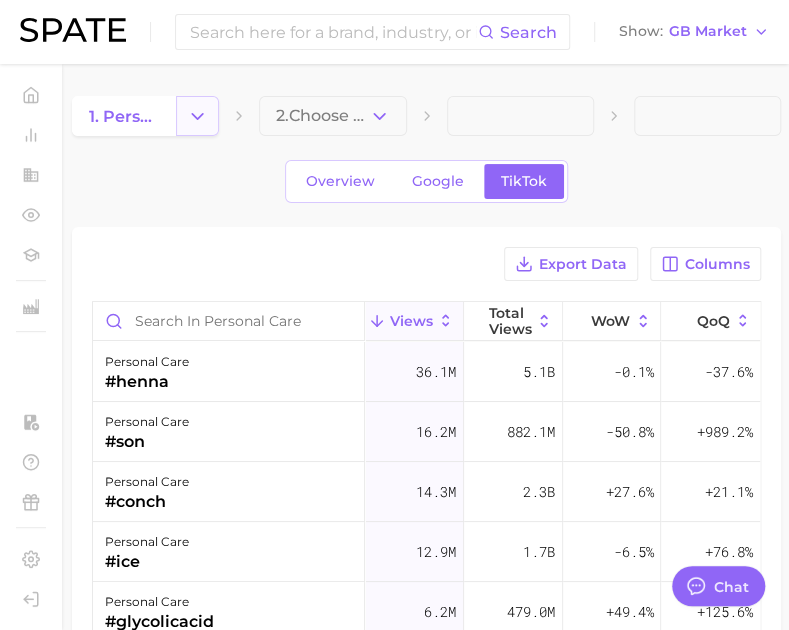click 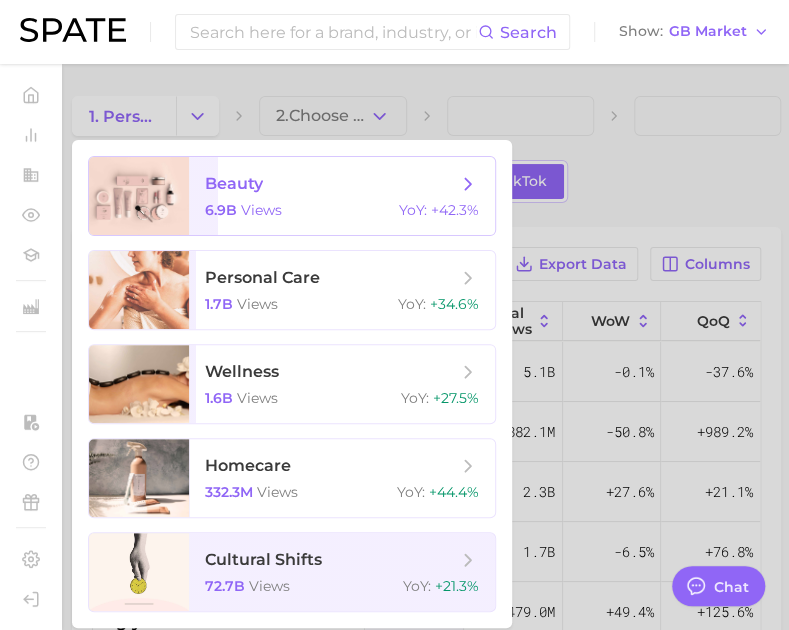 click on "beauty" at bounding box center [331, 184] 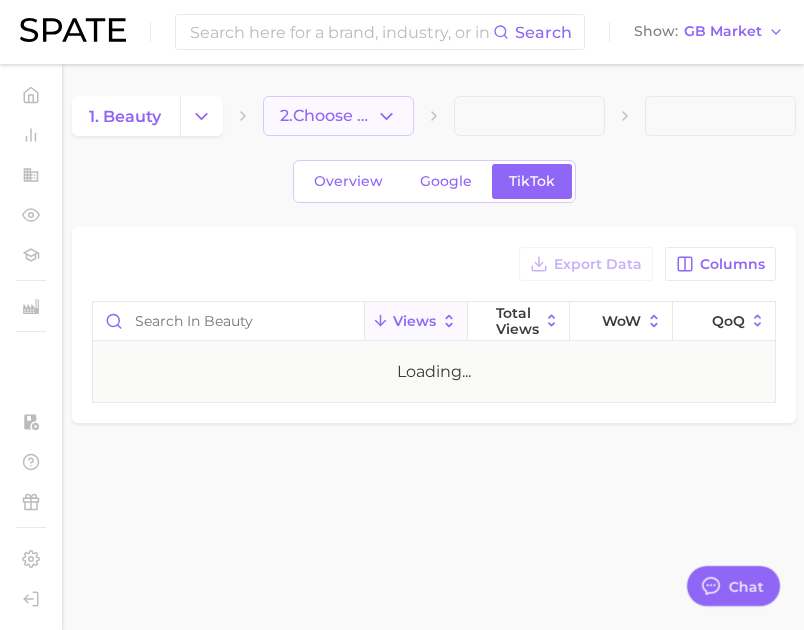 click 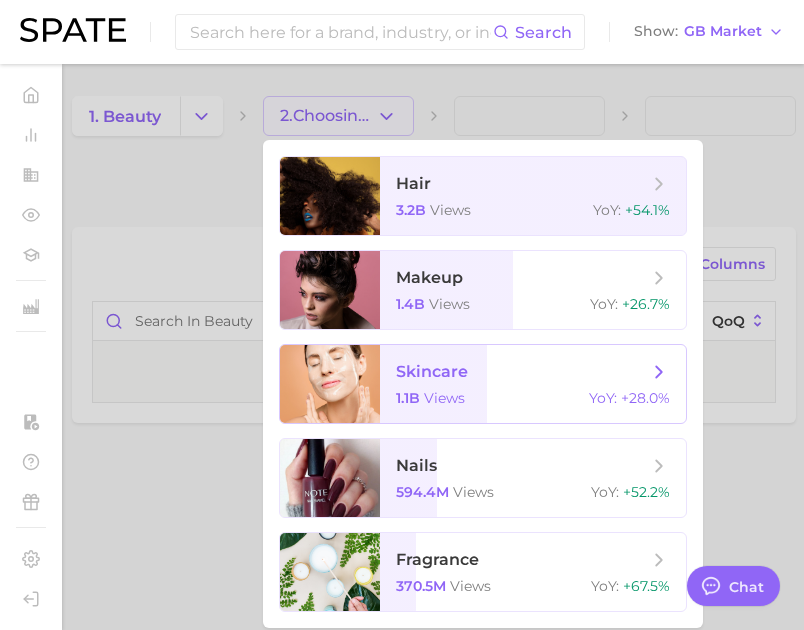 click 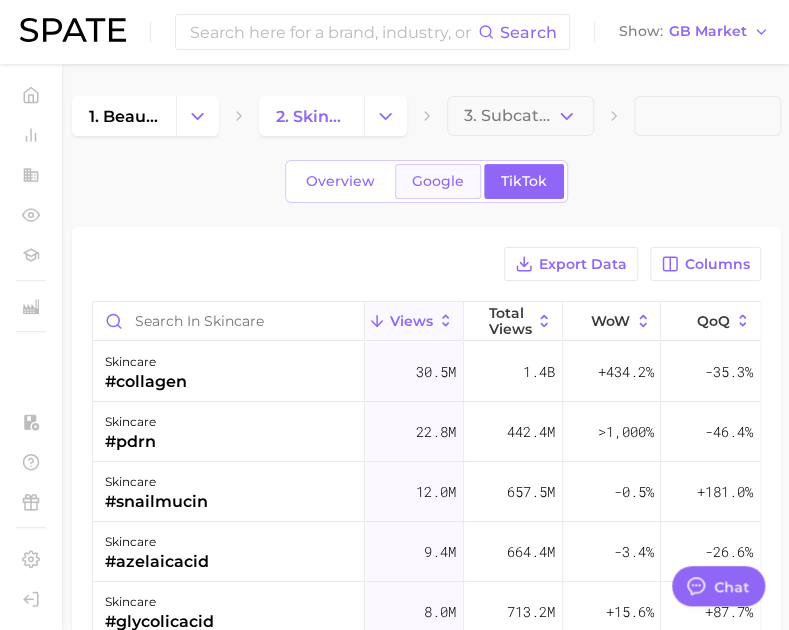 click on "Google" at bounding box center (438, 181) 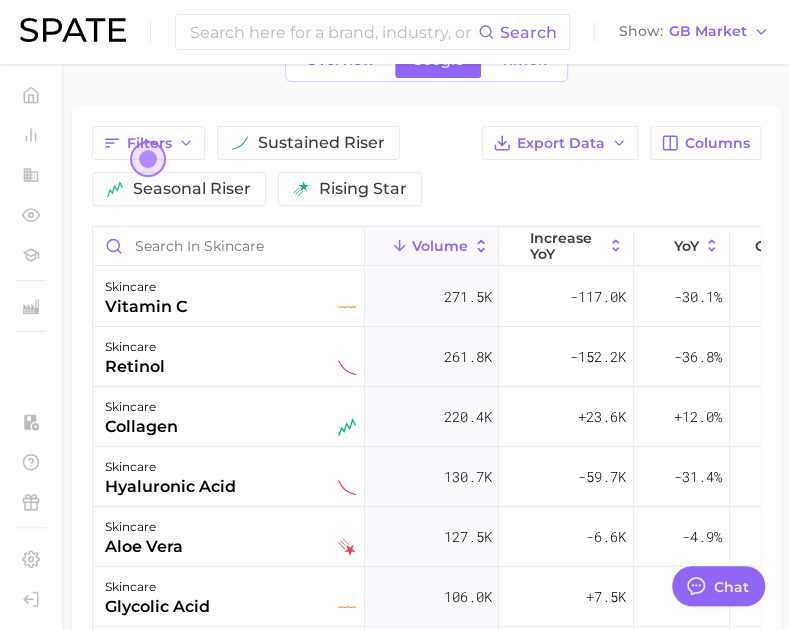 scroll, scrollTop: 77, scrollLeft: 0, axis: vertical 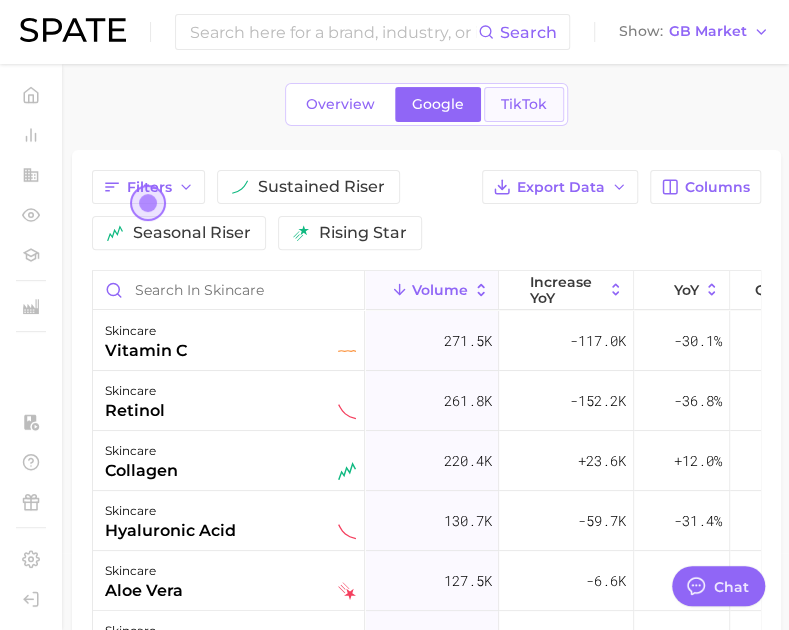 click on "TikTok" at bounding box center [524, 104] 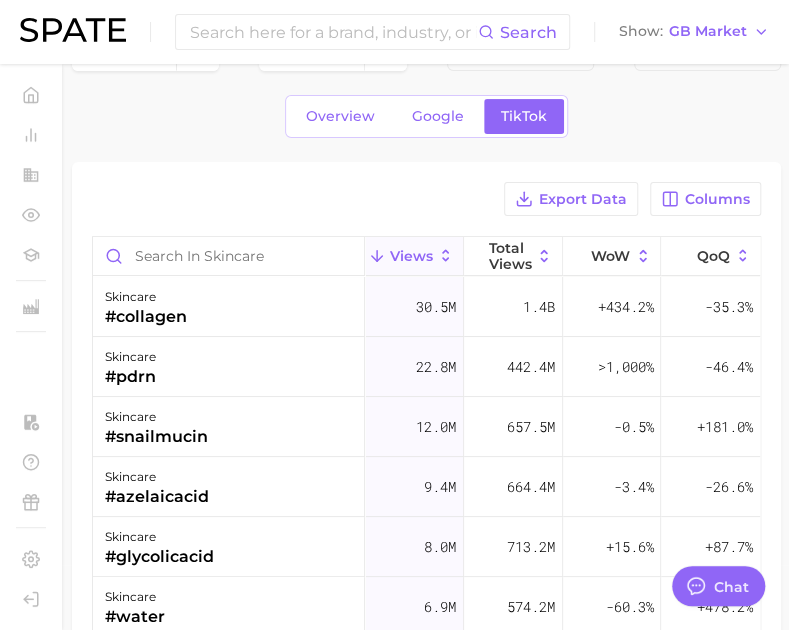 scroll, scrollTop: 66, scrollLeft: 0, axis: vertical 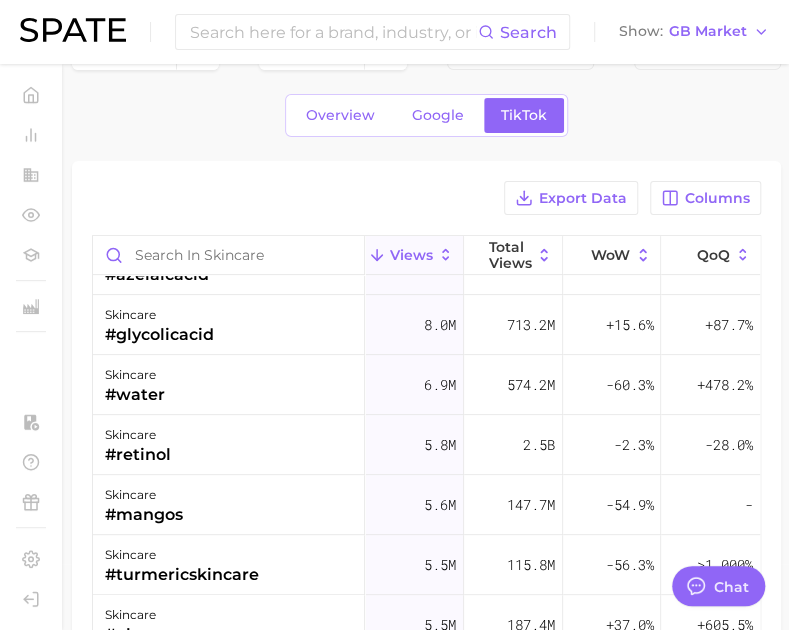click on "Export Data Columns Views Total Views WoW QoQ skincare #collagen 30.5m 1.4b +434.2% -35.3% skincare #pdrn 22.8m 442.4m >1,000% -46.4% skincare #snailmucin 12.0m 657.5m -0.5% +181.0% skincare #azelaicacid 9.4m 664.4m -3.4% -26.6% skincare #glycolicacid 8.0m 713.2m +15.6% +87.7% skincare #water 6.9m 574.2m -60.3% +478.2% skincare #retinol 5.8m 2.5b -2.3% -28.0% skincare #mangos 5.6m 147.7m -54.9% - skincare #turmericskincare 5.5m 115.8m -56.3% >1,000% skincare #aloevera 5.5m 187.4m +37.0% +605.5% skincare #centellaasiatica 5.3m 227.8m +5.4% +124.6% skincare #vitaminc 4.9m 1.6b -20.0% -48.3% skincare #riceskincare 4.9m 417.6m -62.3% -76.7% skincare #tretinoin 4.4m 1.7b -0.1% -22.6% skincare #garlic 4.0m 542.6m -18.6% +18.0% skincare #redbean 4.0m 21.3m -66.5% >1,000% skincare #centella 3.8m 415.1m -18.8% -10.4% skincare #betaglucan 3.5m 82.7m -23.1% +586.3% skincare #vanilla 3.3m 192.6m +5.7% +57.9% skincare #niacinamide 3.3m 838.4m -33.8% -3.7% skincare #tranexamicacid 3.1m 98.6m +82.0% +276.1% skincare 2.9m -" at bounding box center [426, 523] 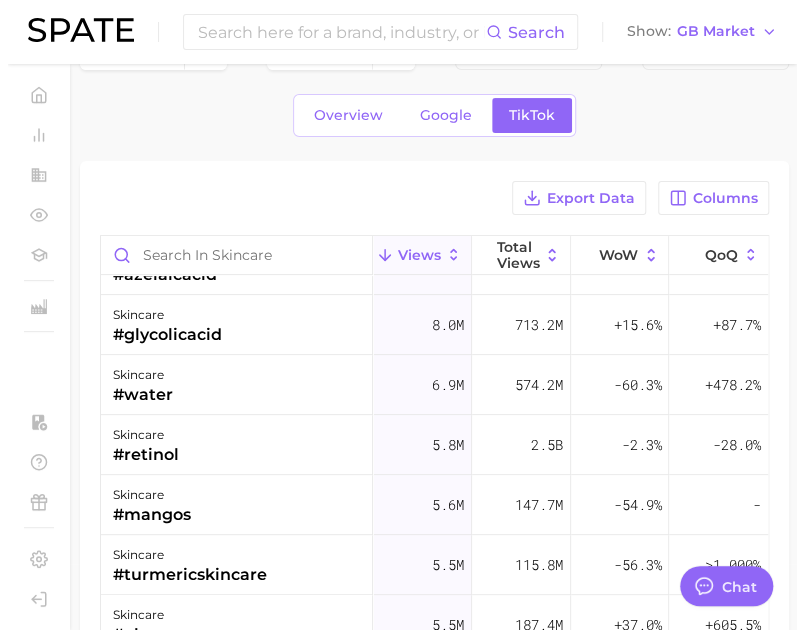 scroll, scrollTop: 0, scrollLeft: 0, axis: both 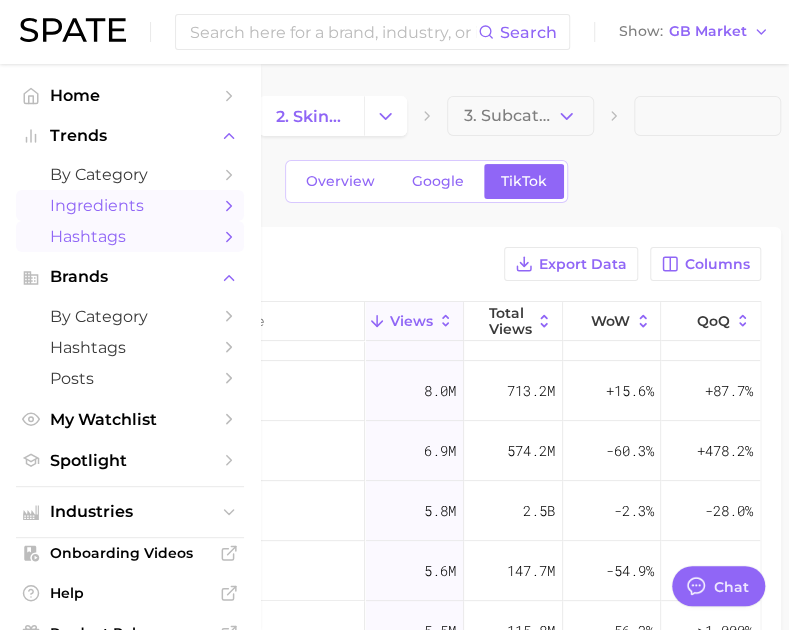 click on "Hashtags" at bounding box center [130, 236] 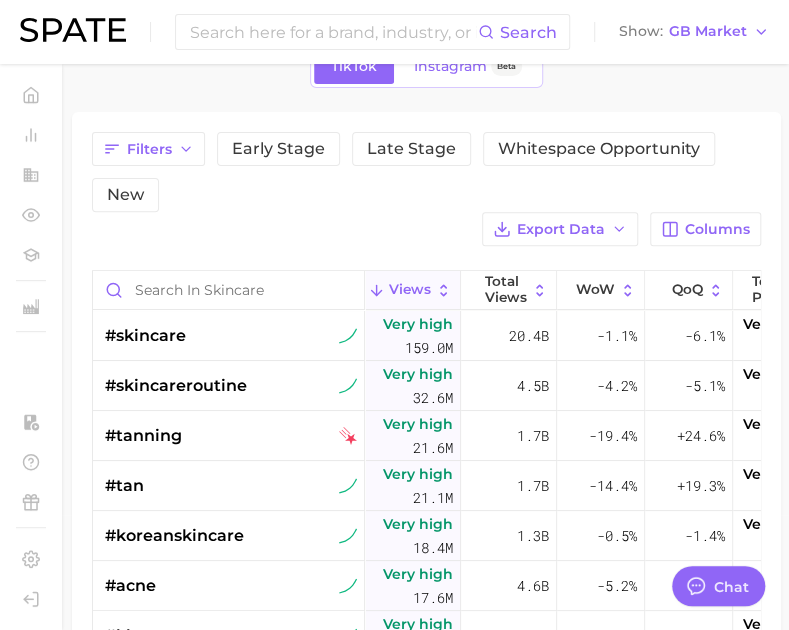 scroll, scrollTop: 137, scrollLeft: 0, axis: vertical 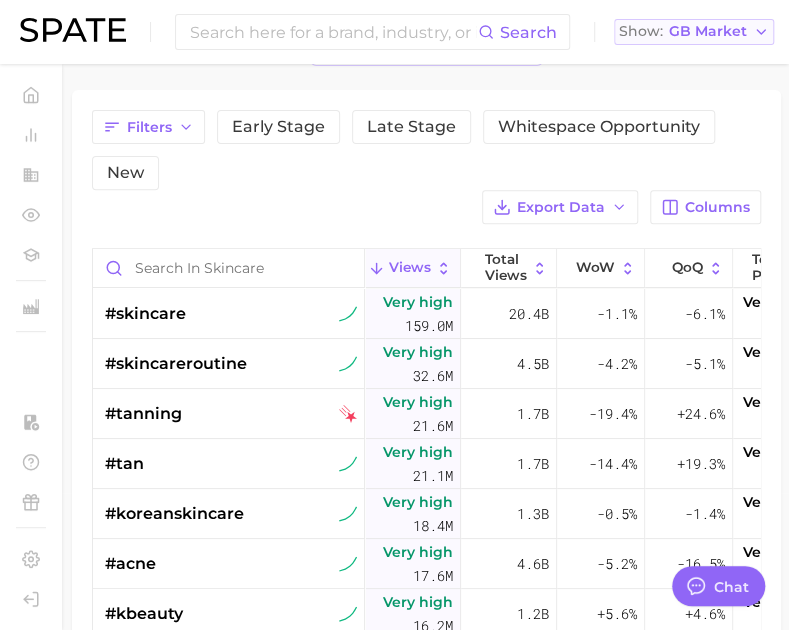 click on "GB Market" at bounding box center (708, 31) 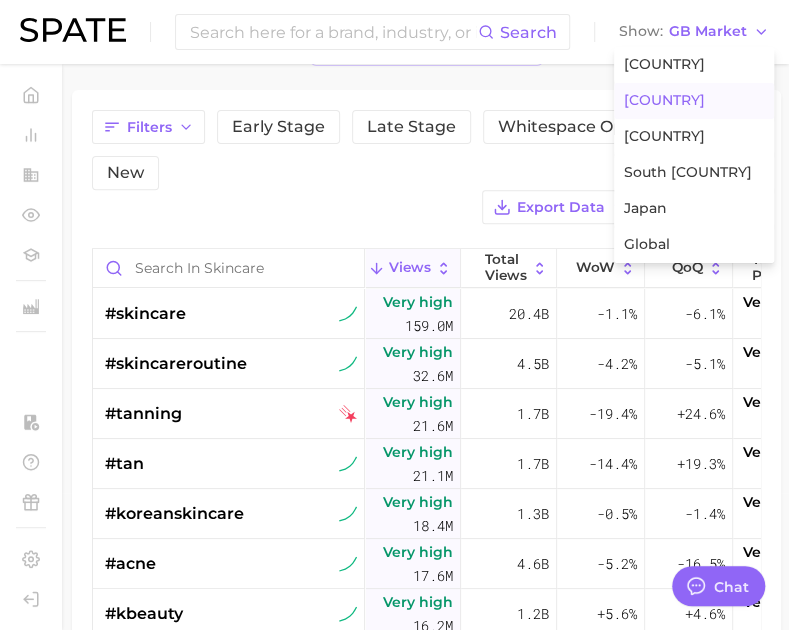 click on "Filters Early Stage Late Stage Whitespace Opportunity New Export Data Columns" at bounding box center [426, 167] 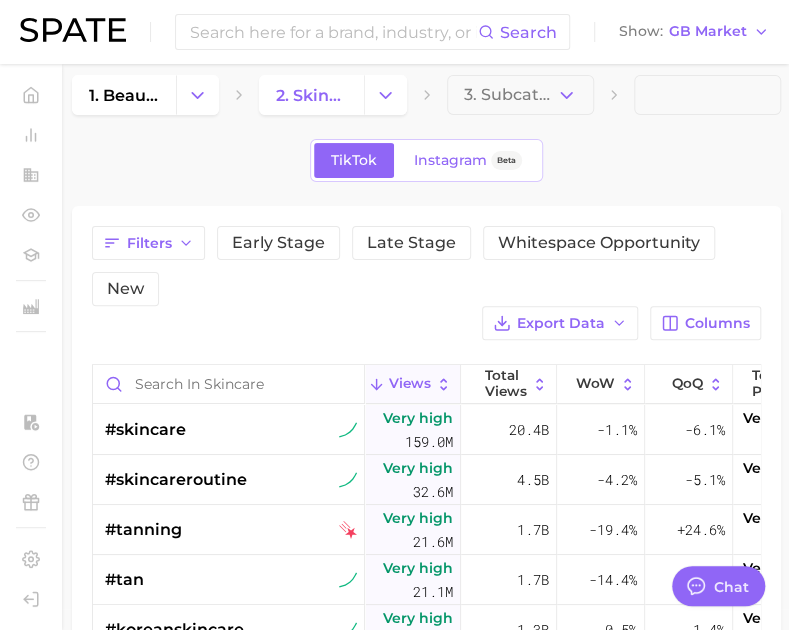 scroll, scrollTop: 0, scrollLeft: 0, axis: both 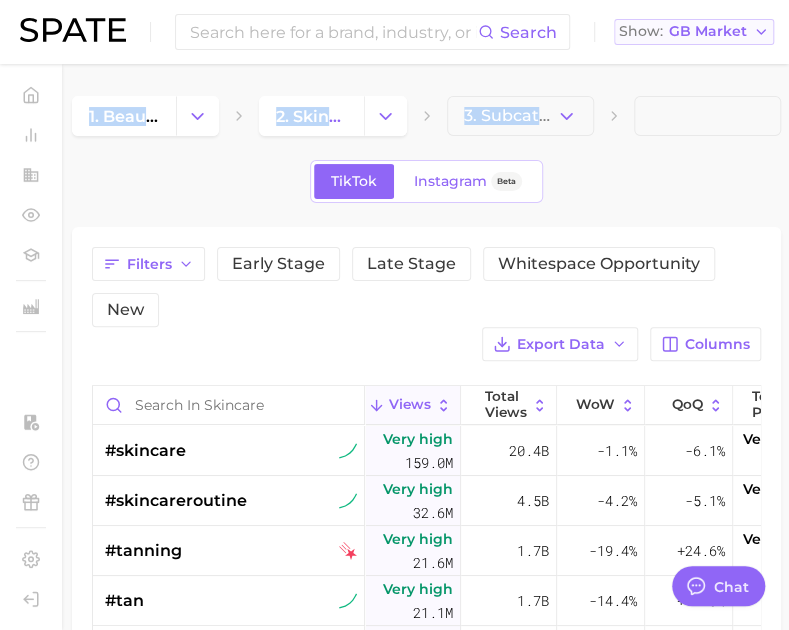 drag, startPoint x: 724, startPoint y: 159, endPoint x: 715, endPoint y: 39, distance: 120.33703 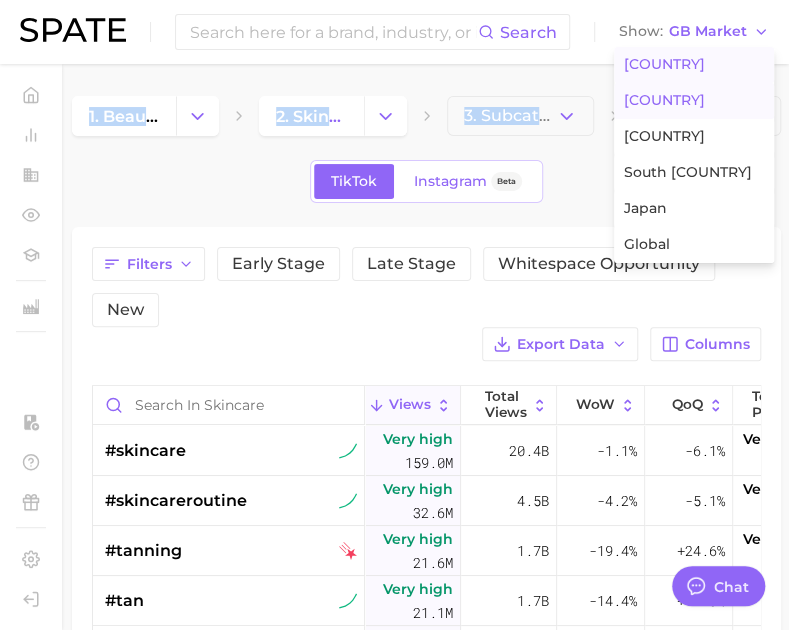 click on "[COUNTRY]" at bounding box center [664, 64] 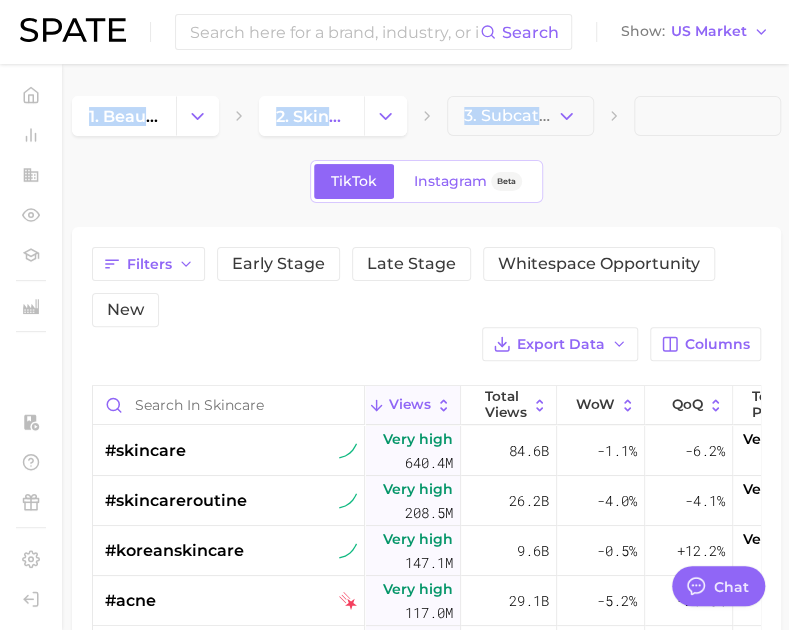scroll, scrollTop: 55, scrollLeft: 0, axis: vertical 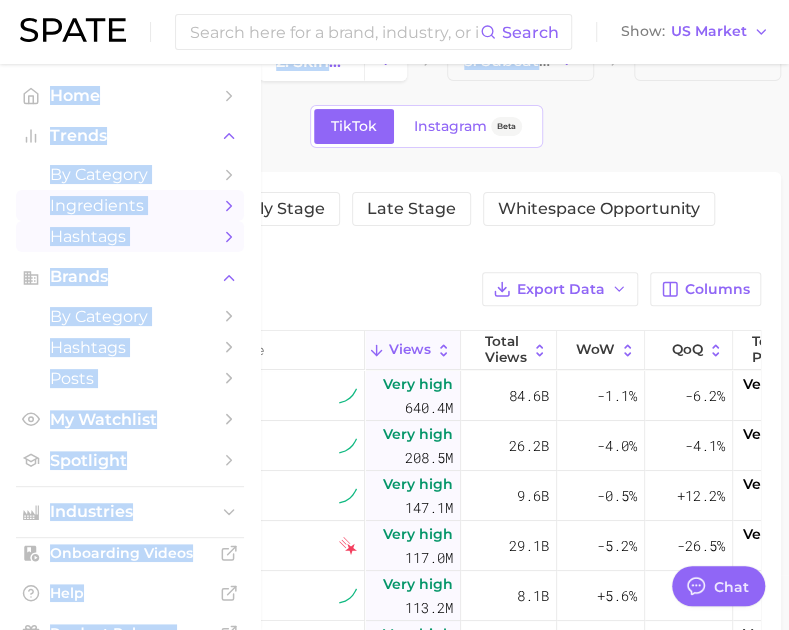 click on "Ingredients" at bounding box center [130, 205] 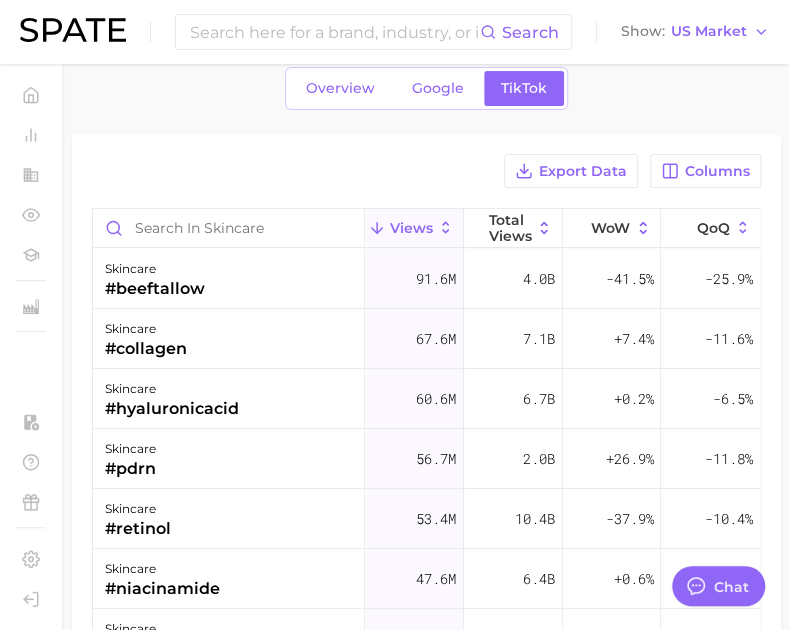 scroll, scrollTop: 0, scrollLeft: 0, axis: both 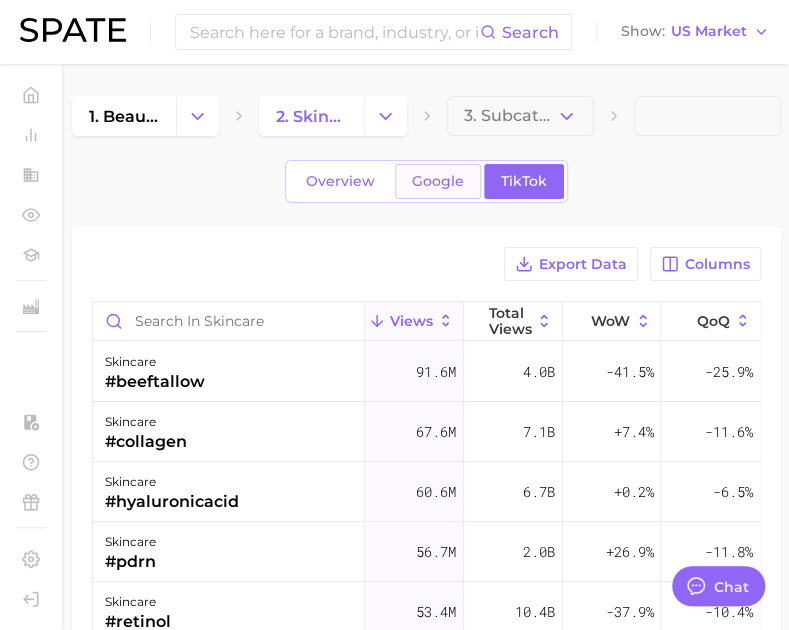 click on "Google" at bounding box center [438, 181] 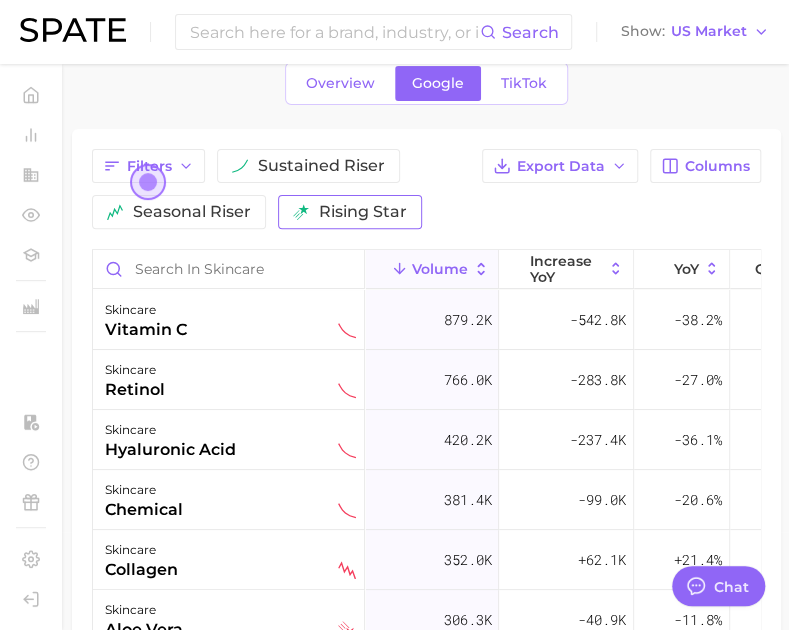 scroll, scrollTop: 108, scrollLeft: 0, axis: vertical 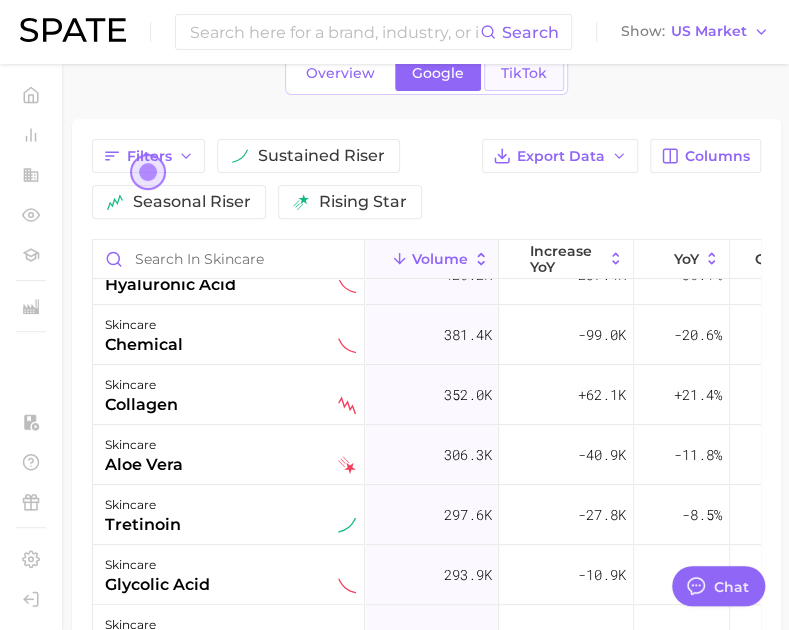 click on "TikTok" at bounding box center (524, 73) 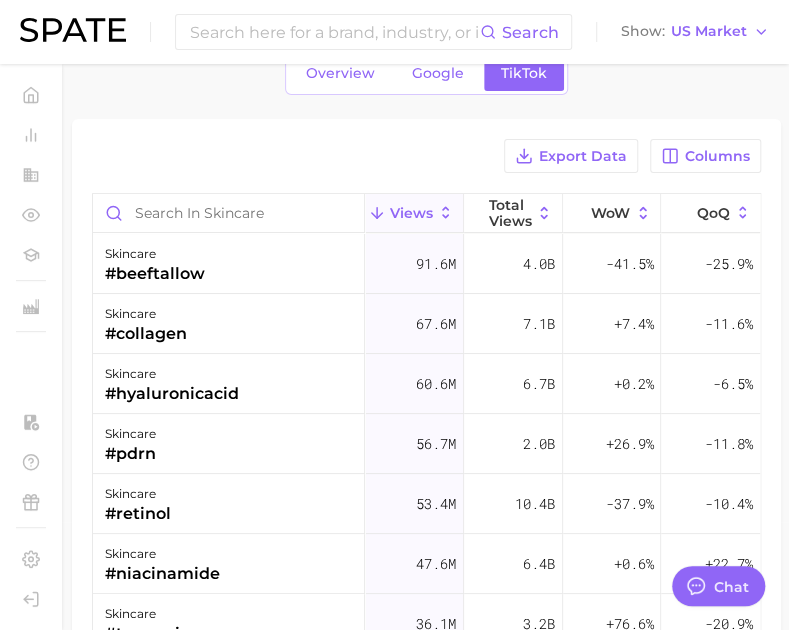 scroll, scrollTop: 0, scrollLeft: 0, axis: both 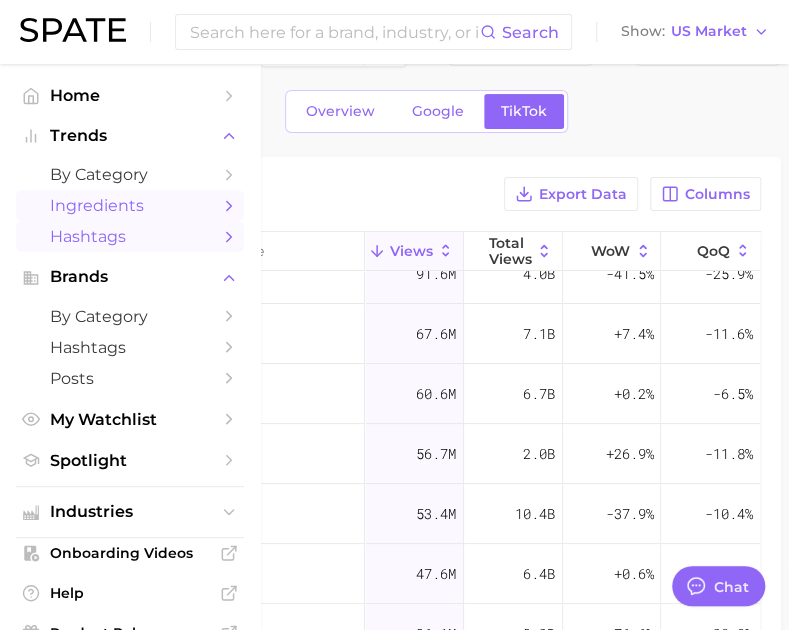 click on "Hashtags" at bounding box center (130, 236) 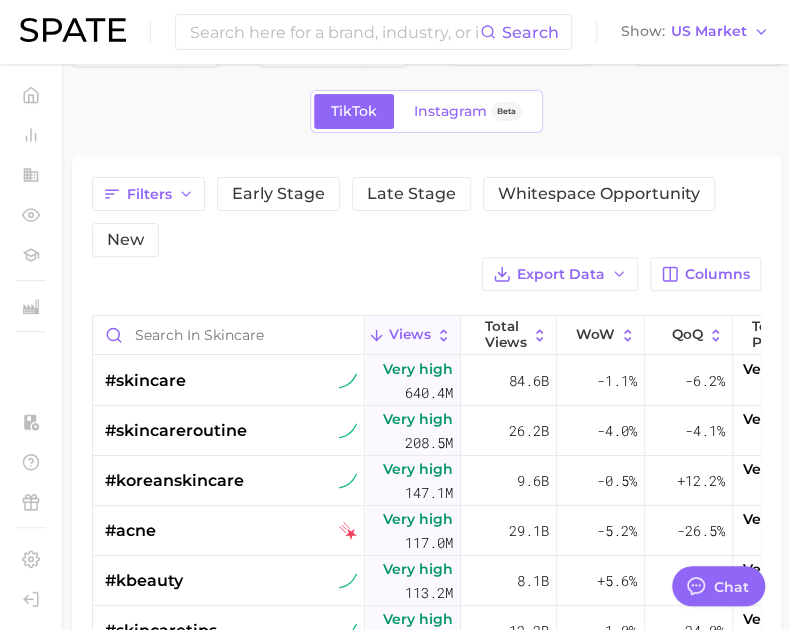 scroll, scrollTop: 0, scrollLeft: 0, axis: both 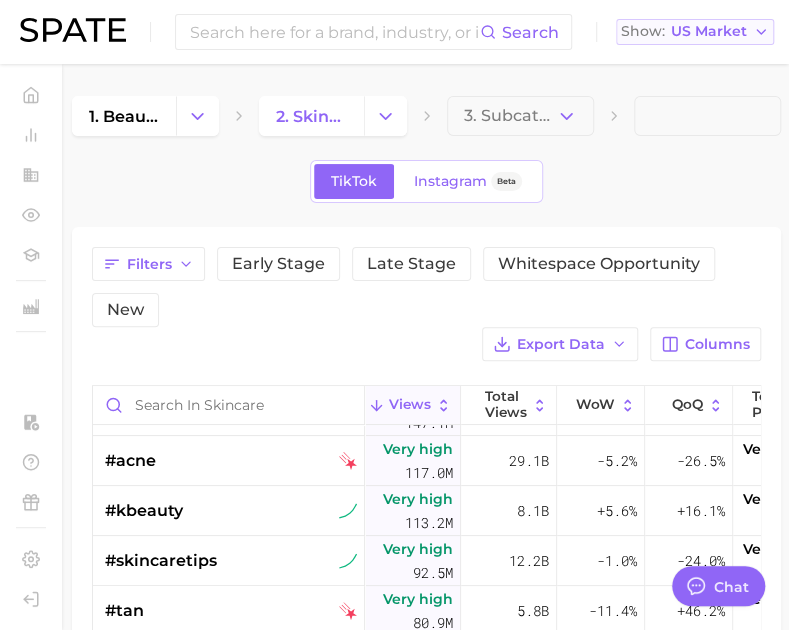 click on "US Market" at bounding box center (709, 31) 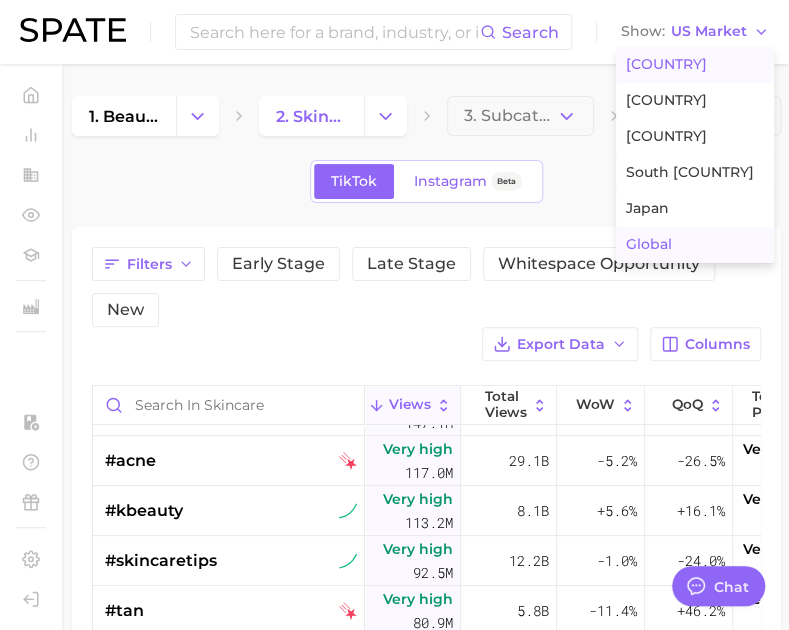 click on "Global" at bounding box center (695, 245) 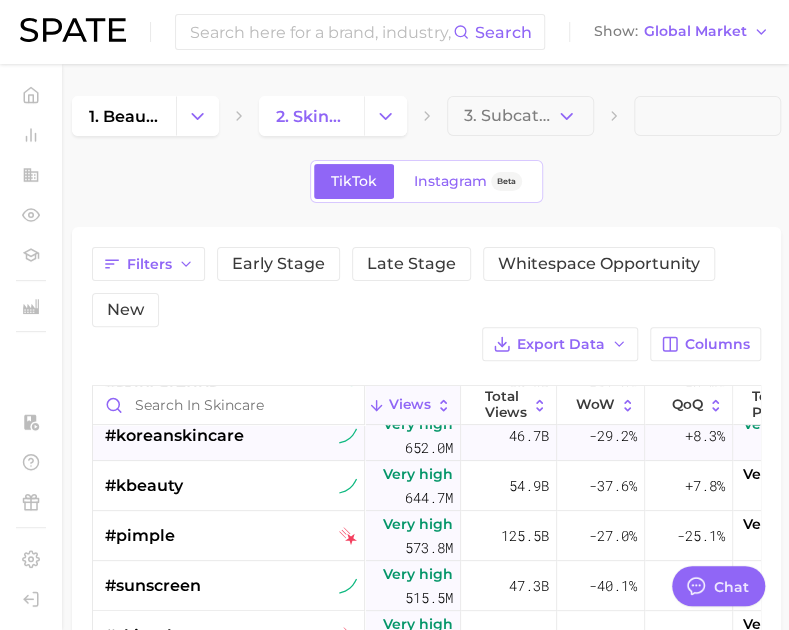 scroll, scrollTop: 268, scrollLeft: 0, axis: vertical 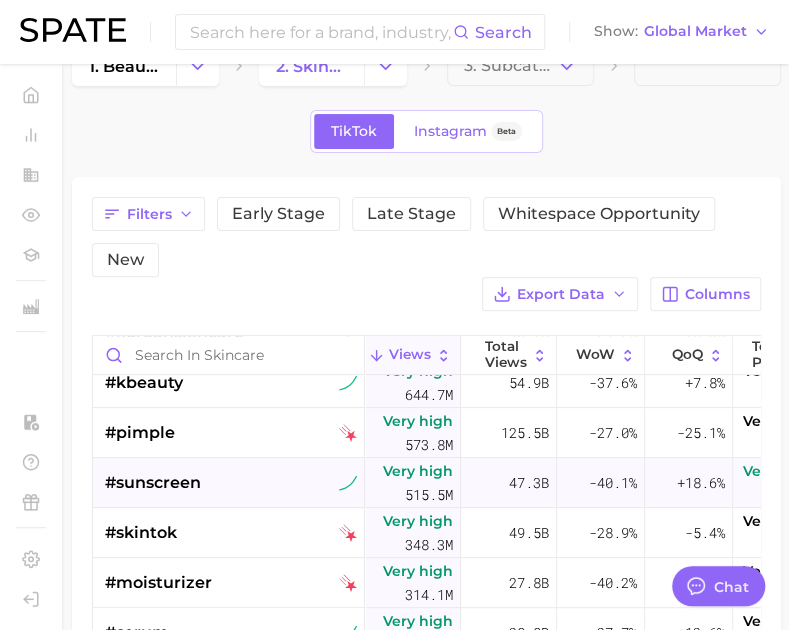 click on "#sunscreen" at bounding box center (231, 483) 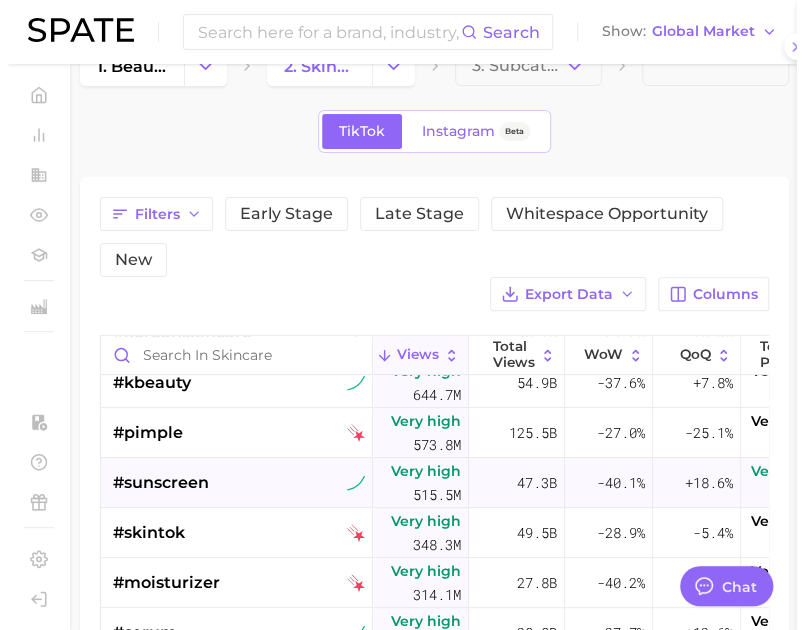 scroll, scrollTop: 61, scrollLeft: 0, axis: vertical 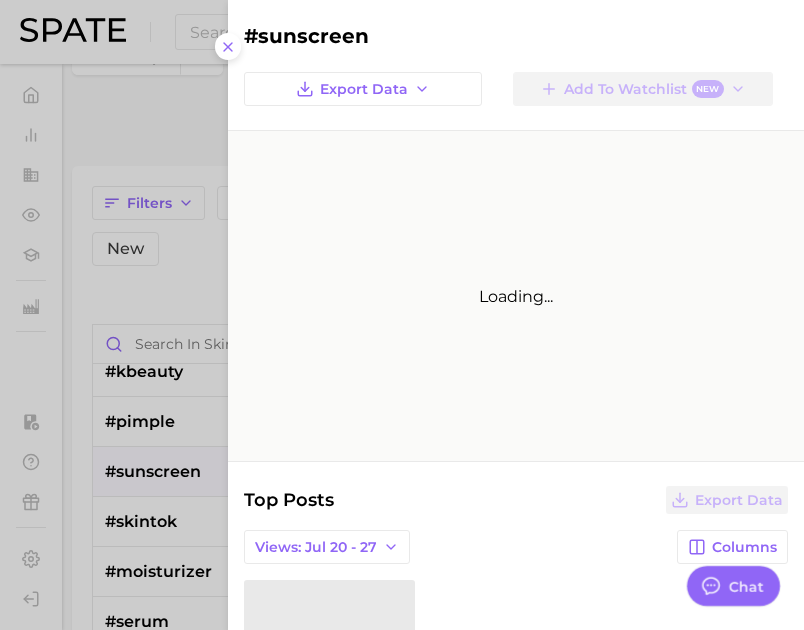 click on "Top Posts Export Data" at bounding box center [516, 500] 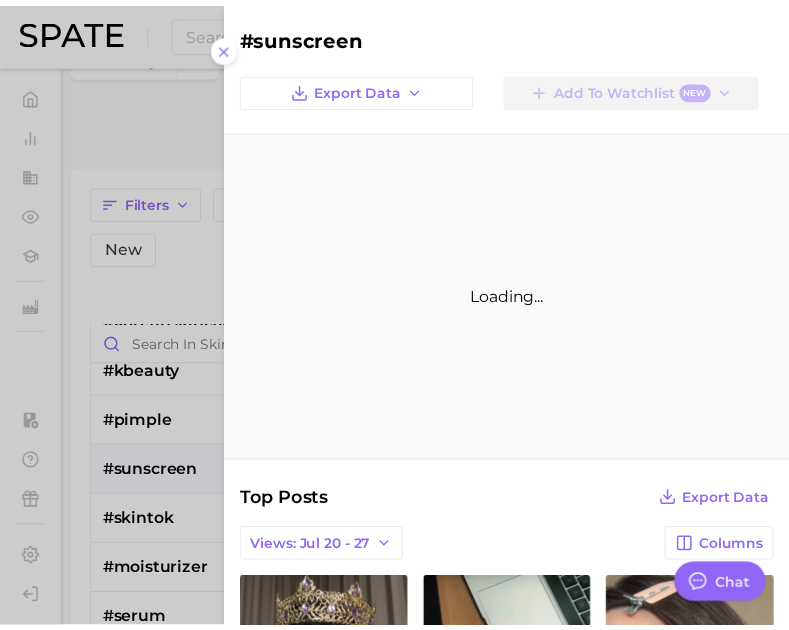 scroll, scrollTop: 0, scrollLeft: 0, axis: both 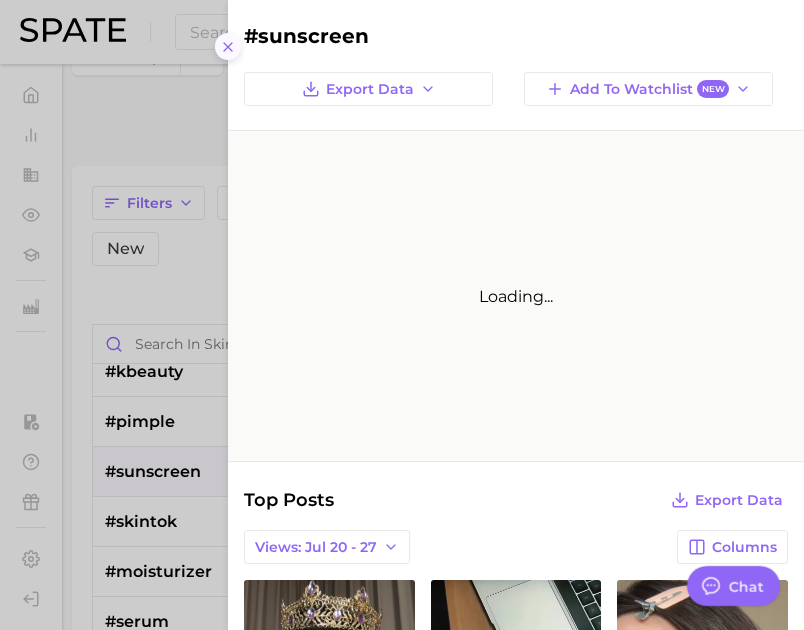 click 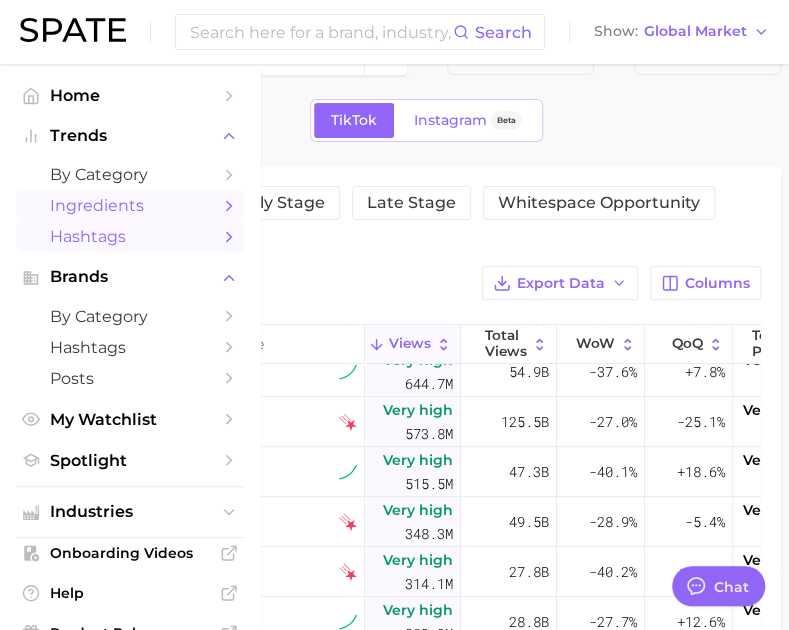 click on "Ingredients" at bounding box center [130, 205] 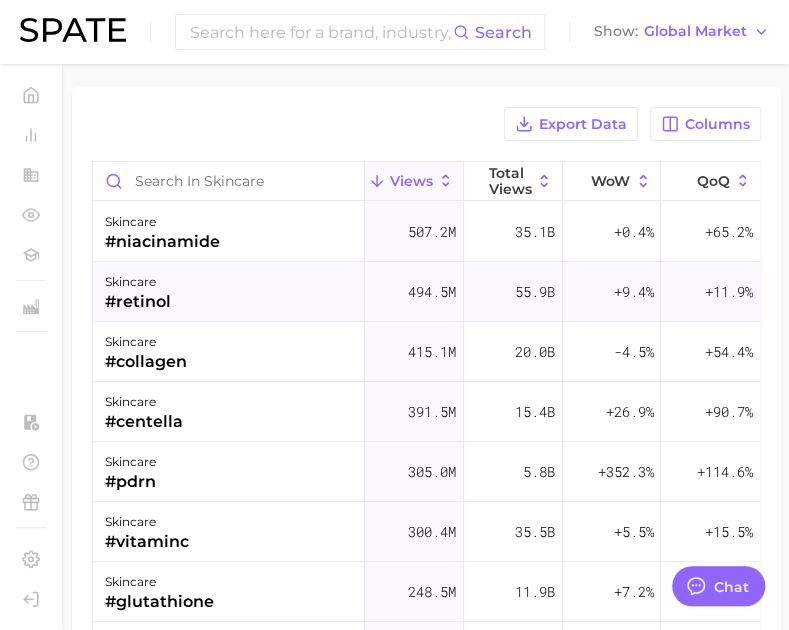scroll, scrollTop: 0, scrollLeft: 0, axis: both 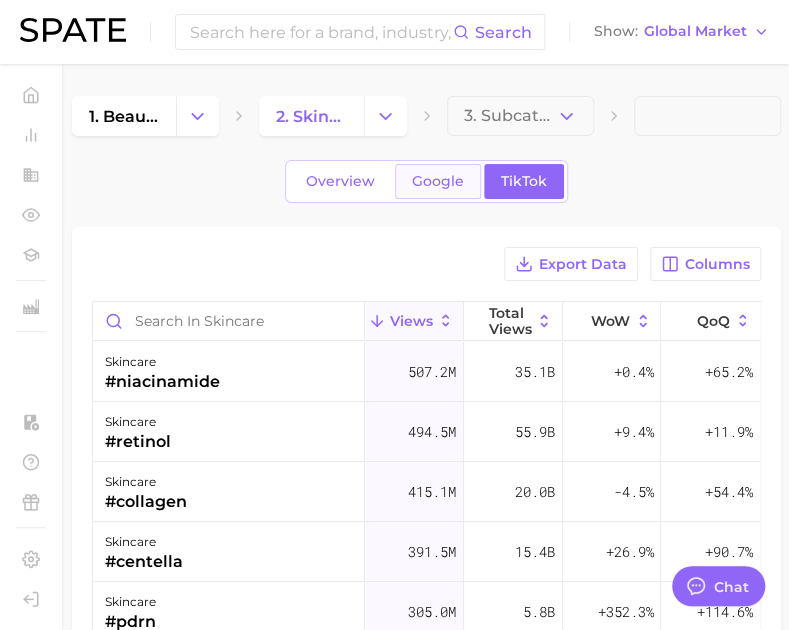 click on "Google" at bounding box center (438, 181) 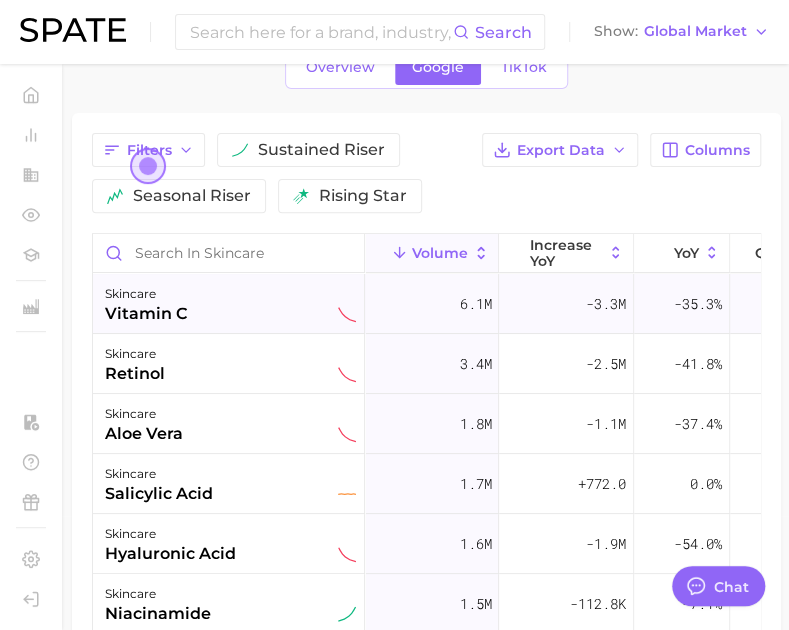 scroll, scrollTop: 21, scrollLeft: 0, axis: vertical 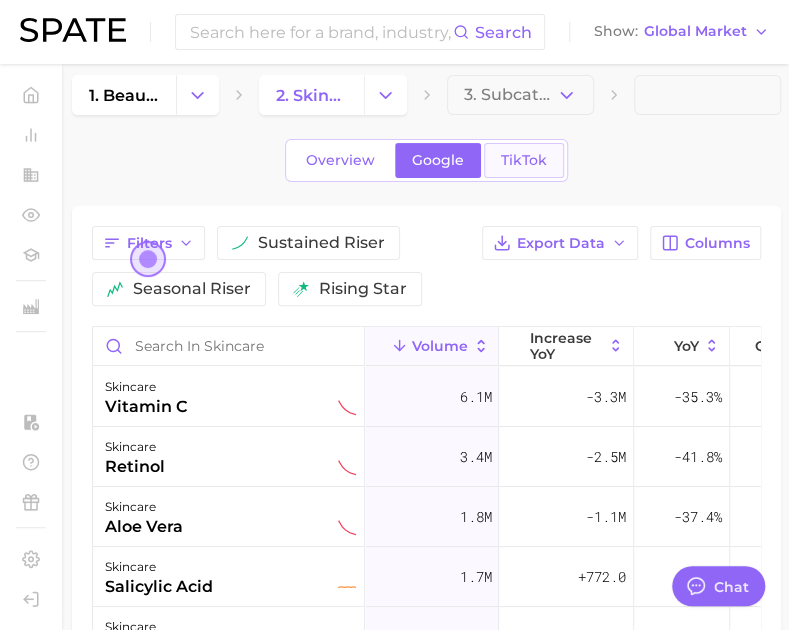 click on "TikTok" at bounding box center (524, 160) 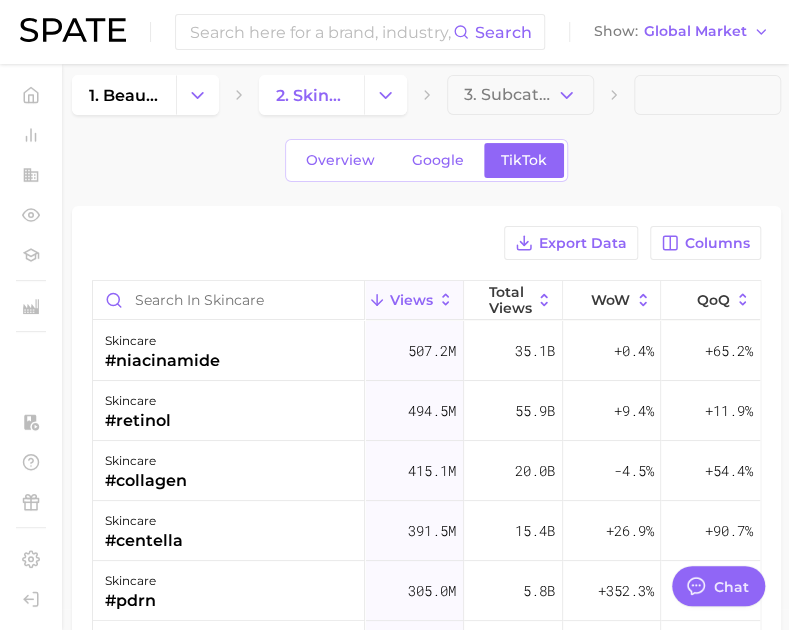 scroll, scrollTop: 0, scrollLeft: 0, axis: both 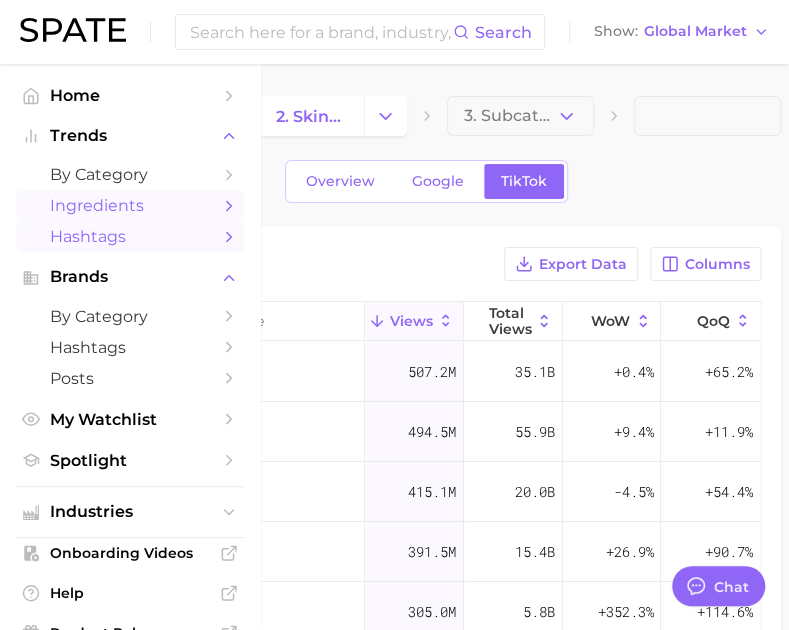 click on "Hashtags" at bounding box center (130, 236) 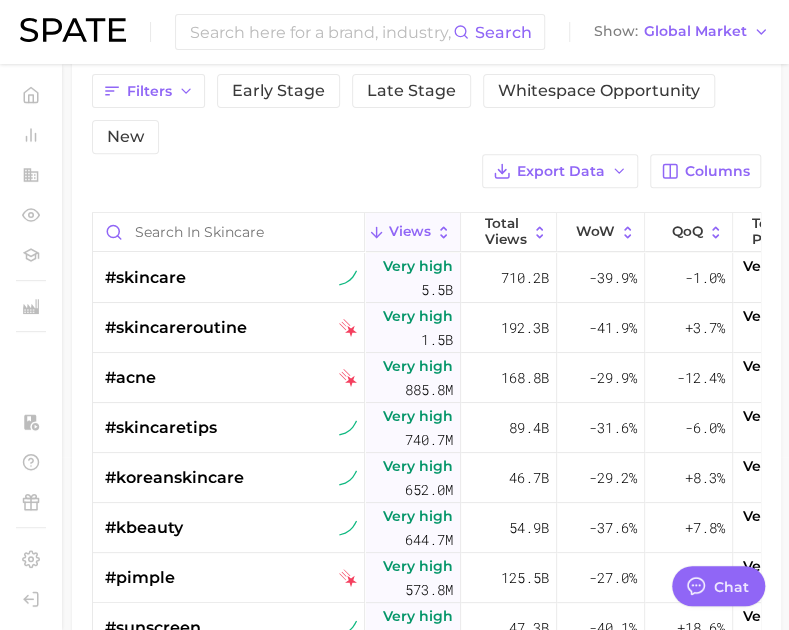 scroll, scrollTop: 172, scrollLeft: 0, axis: vertical 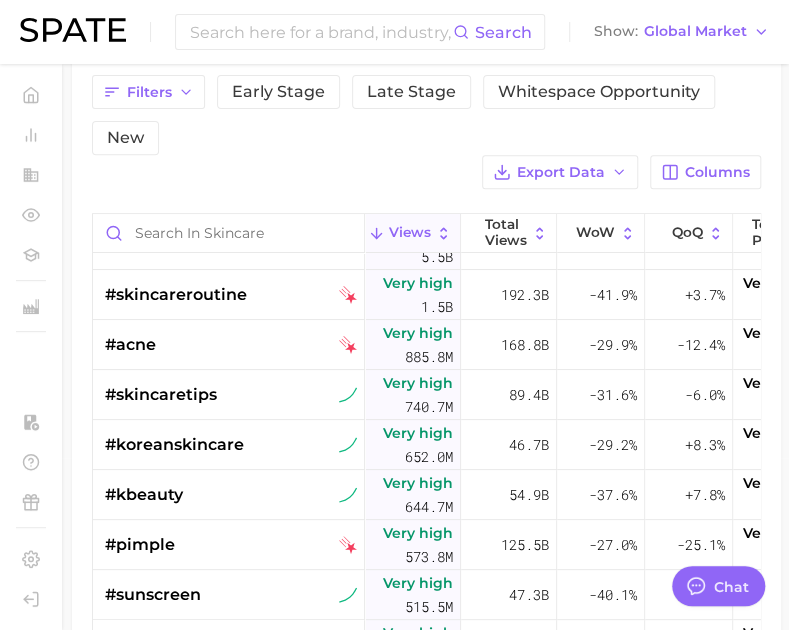 type on "x" 